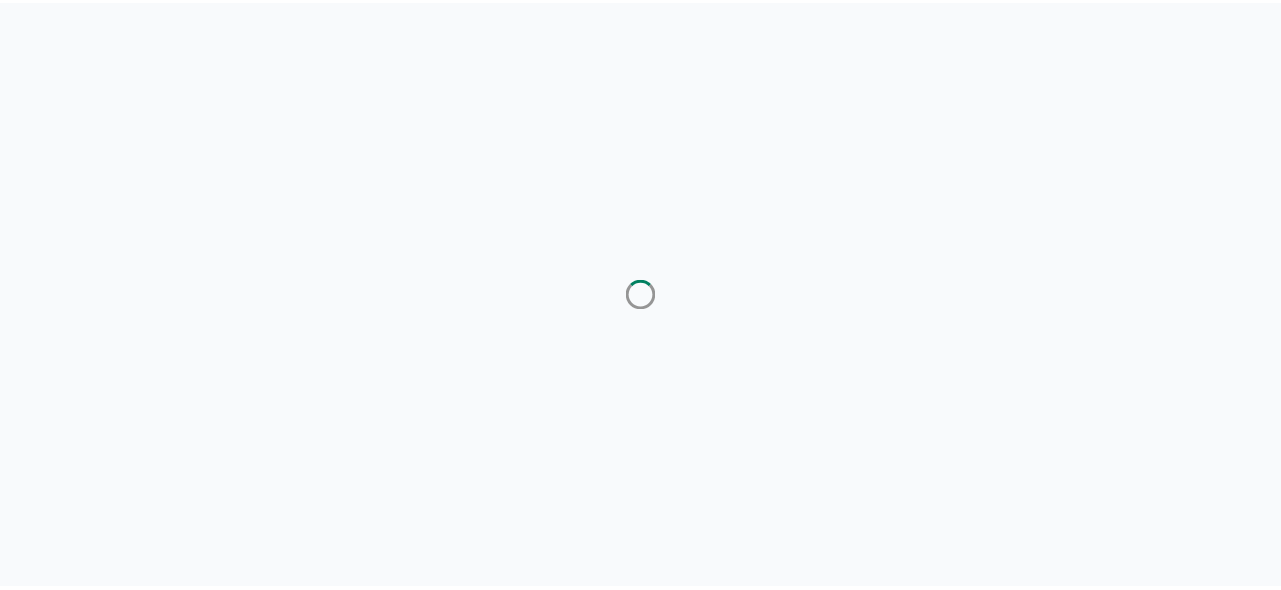 scroll, scrollTop: 0, scrollLeft: 0, axis: both 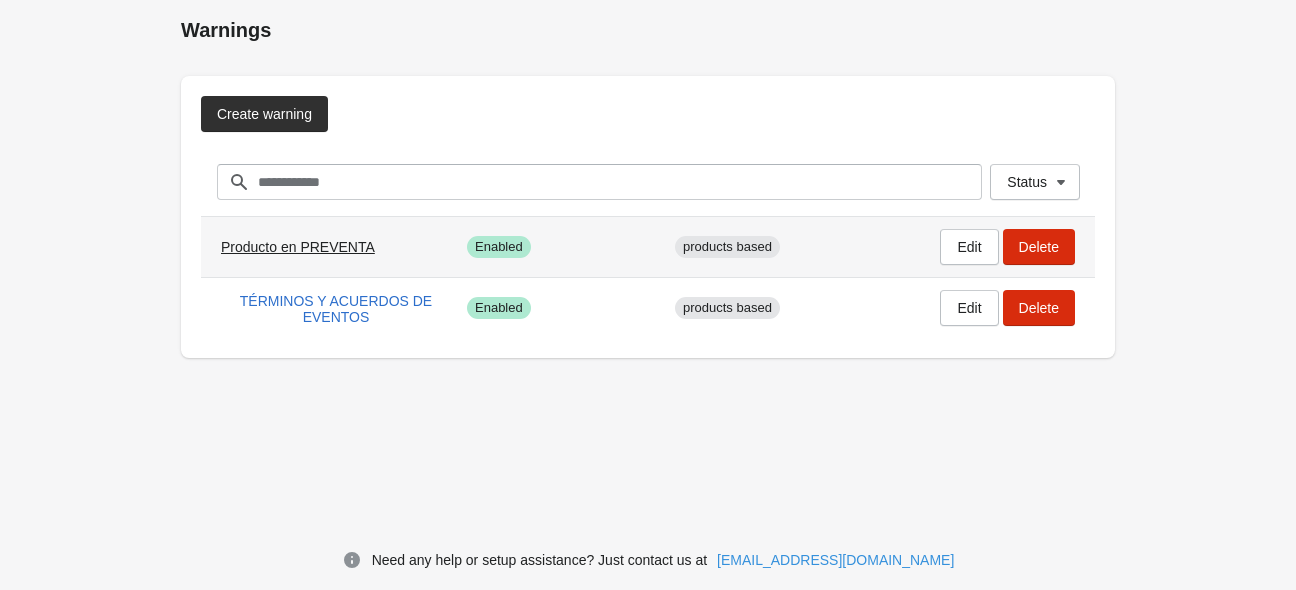 click on "Producto en PREVENTA" at bounding box center (298, 247) 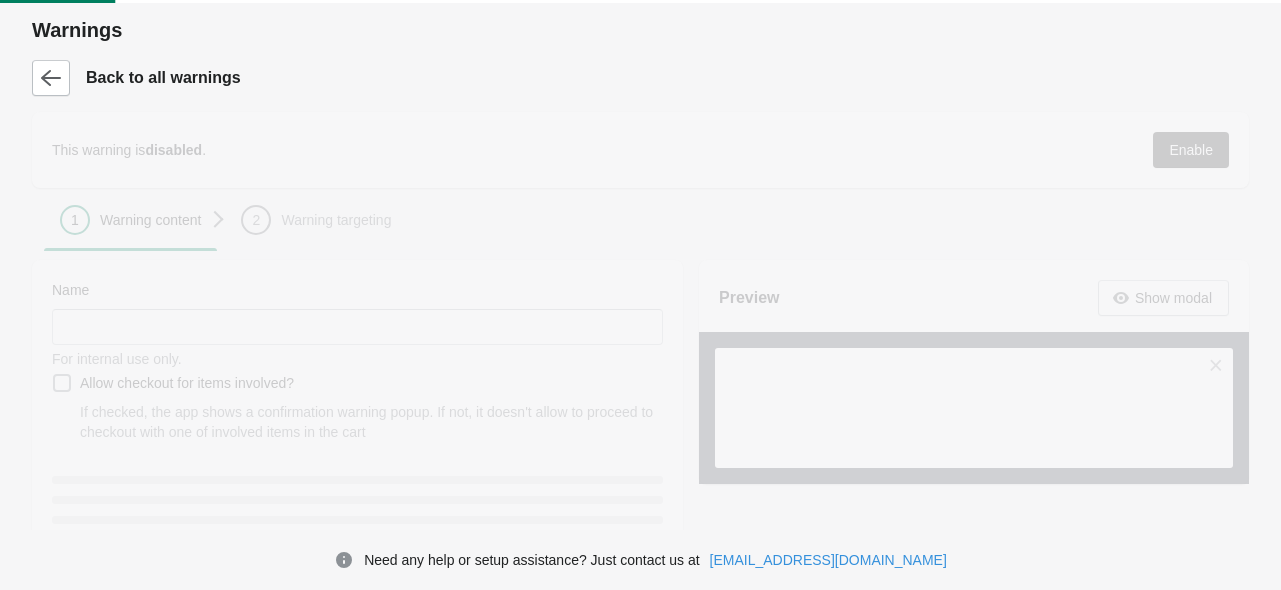 type on "**********" 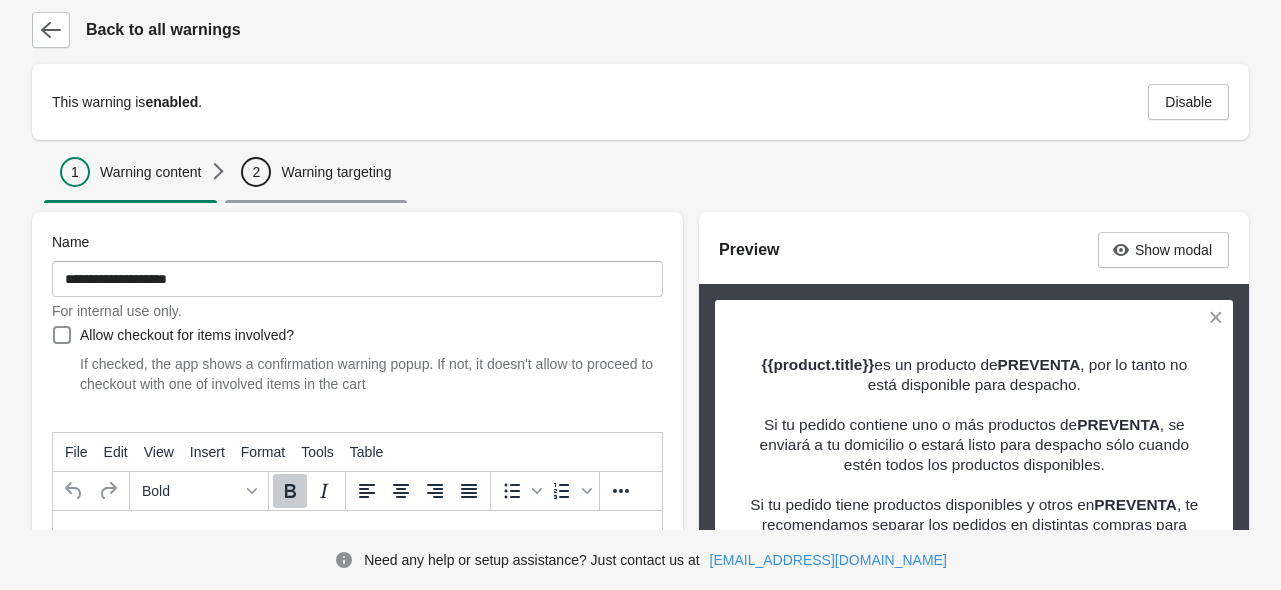 scroll, scrollTop: 0, scrollLeft: 0, axis: both 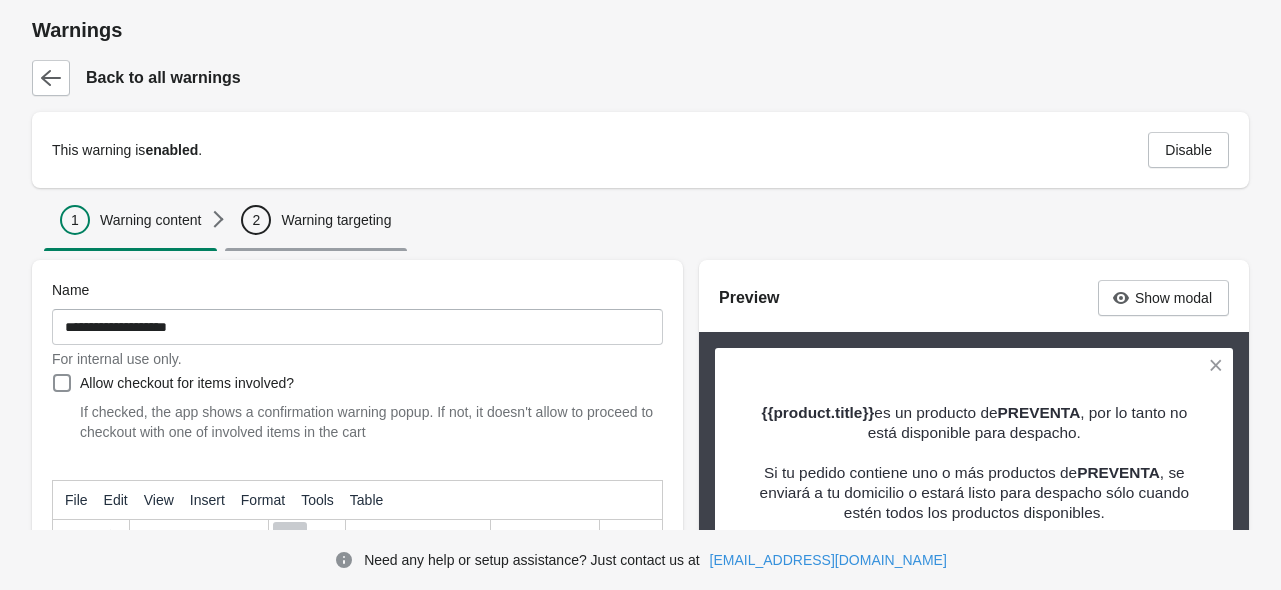 click on "Warning targeting" at bounding box center (336, 220) 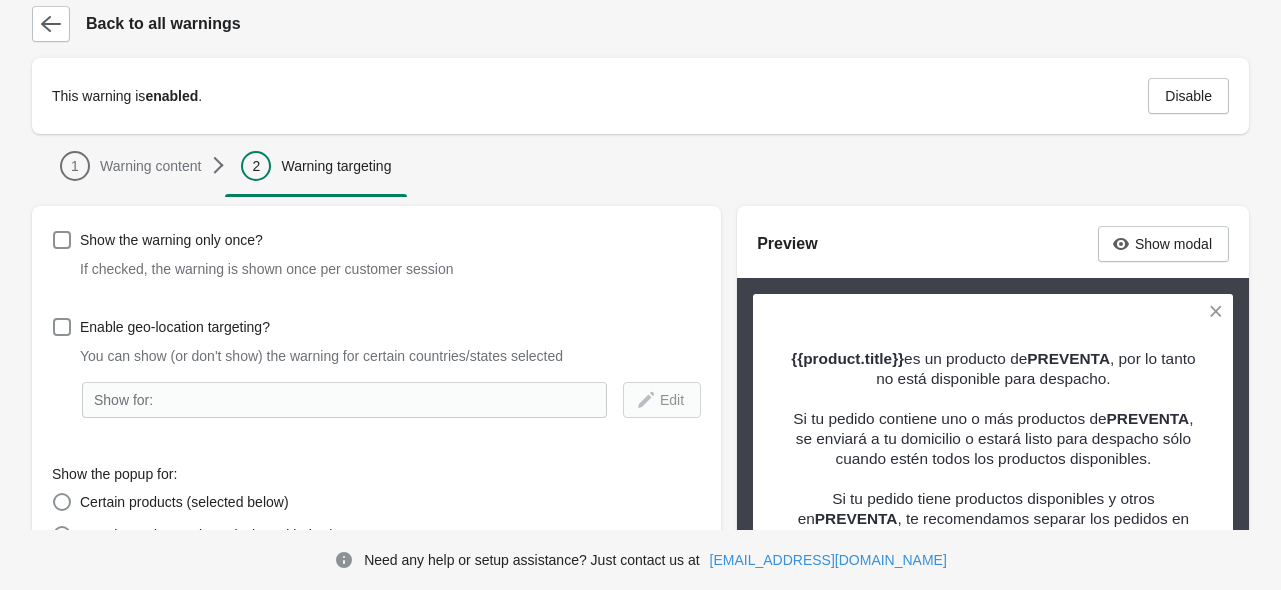 scroll, scrollTop: 600, scrollLeft: 0, axis: vertical 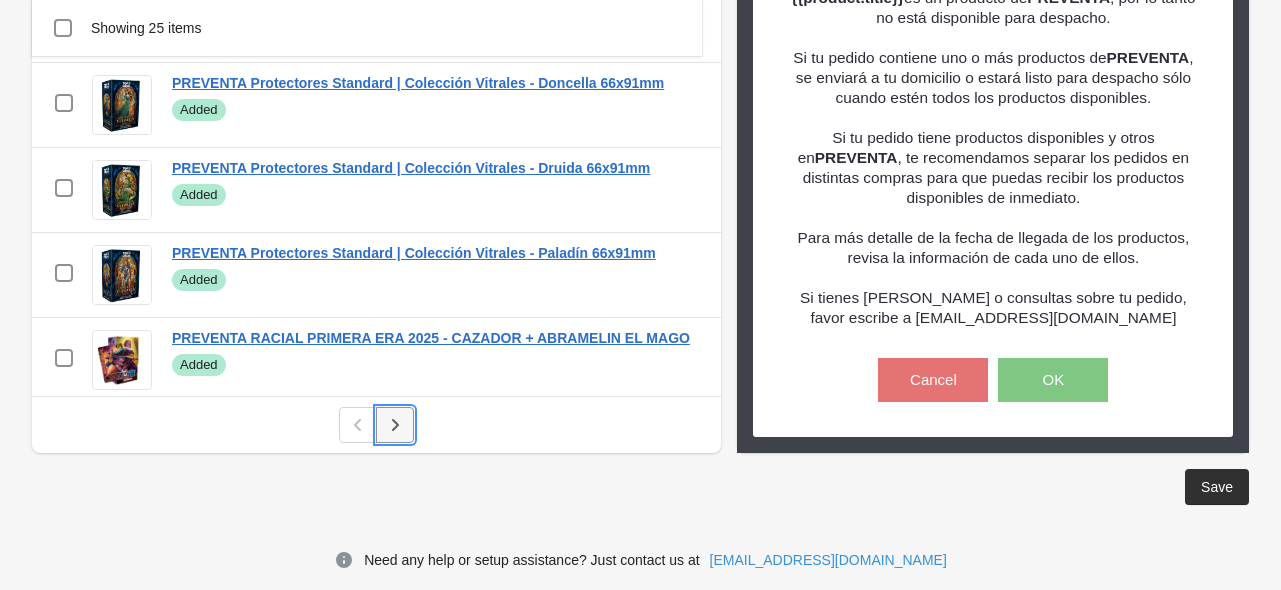 click at bounding box center [395, 425] 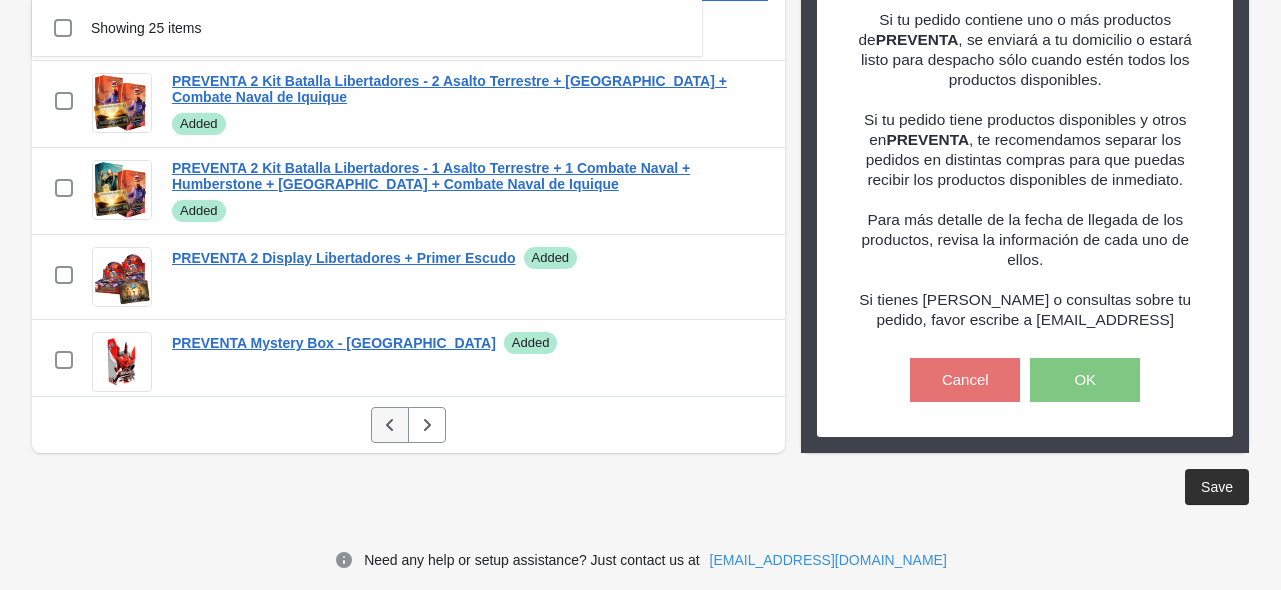 click 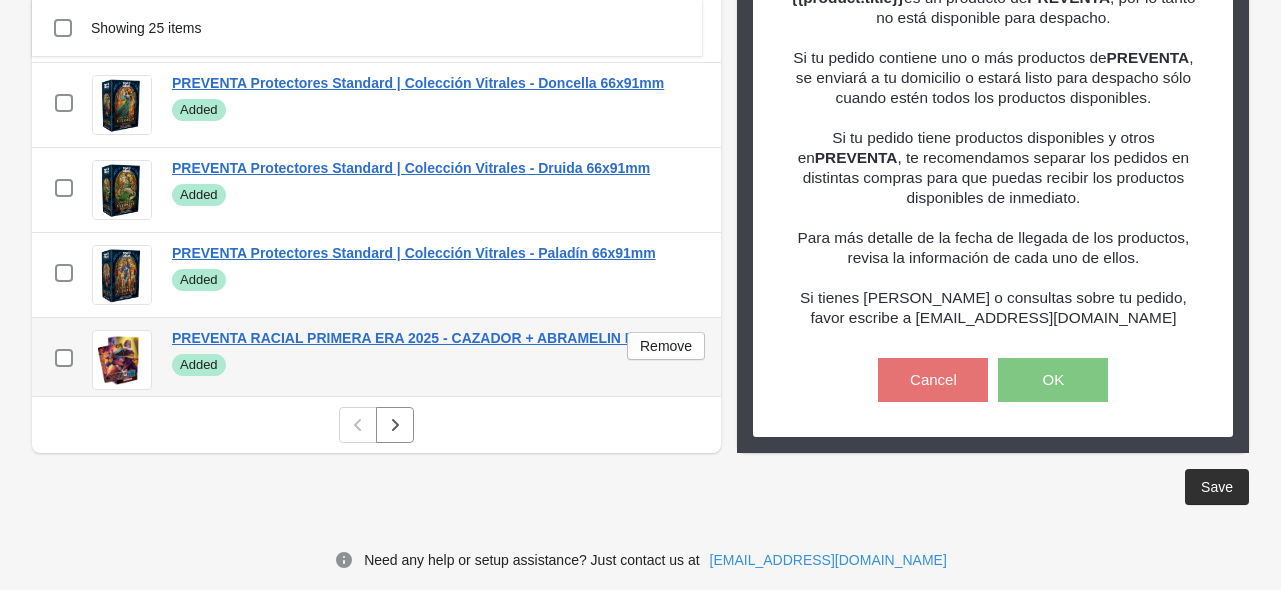 click at bounding box center (64, 358) 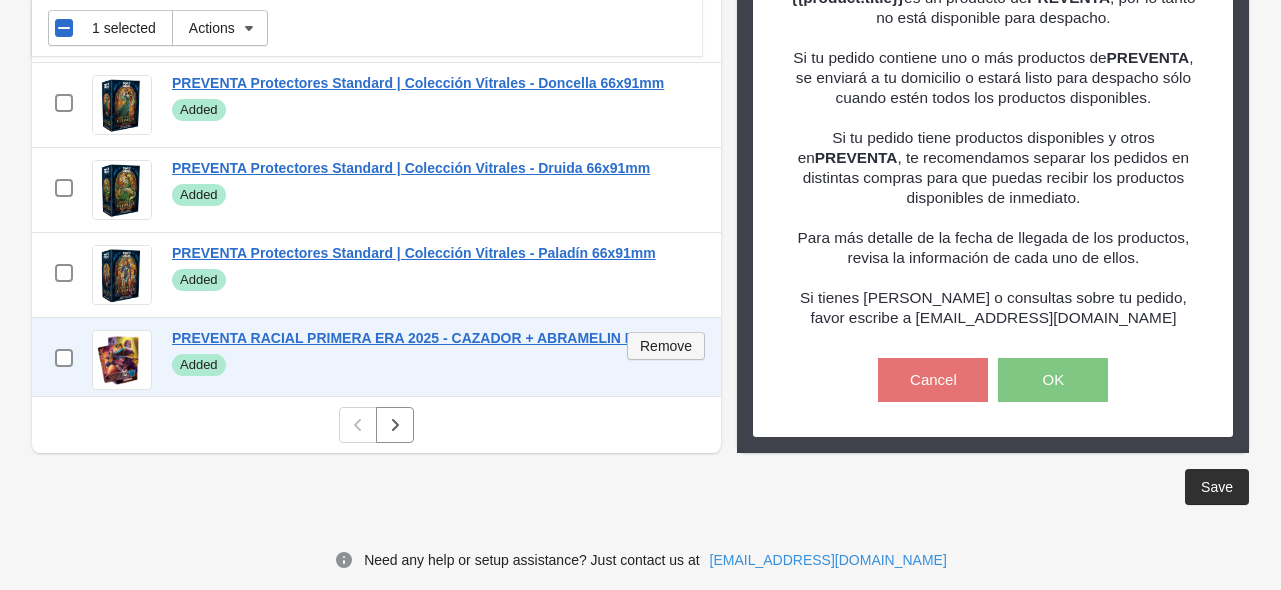 click on "Remove" at bounding box center (666, 346) 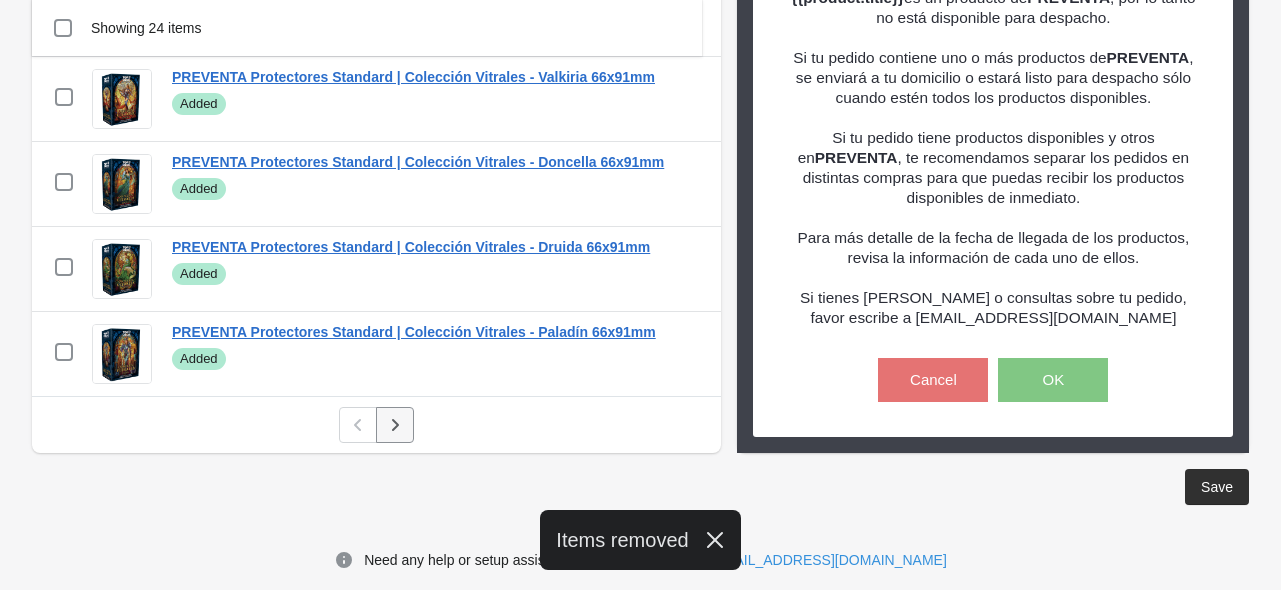 scroll, scrollTop: 1649, scrollLeft: 0, axis: vertical 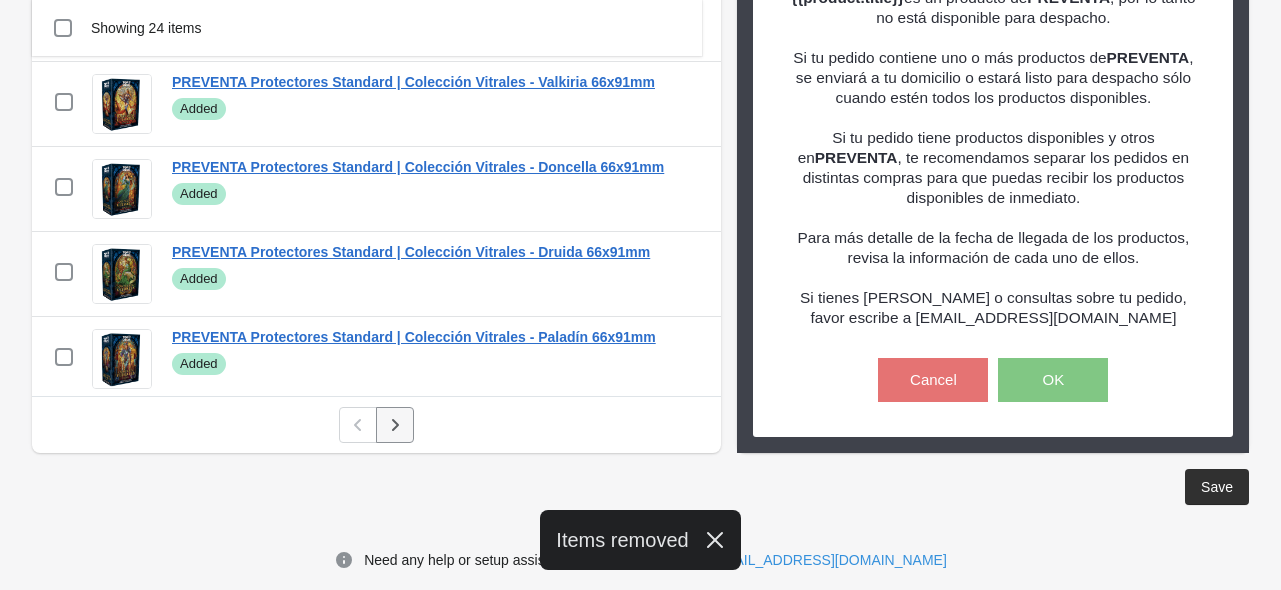 click 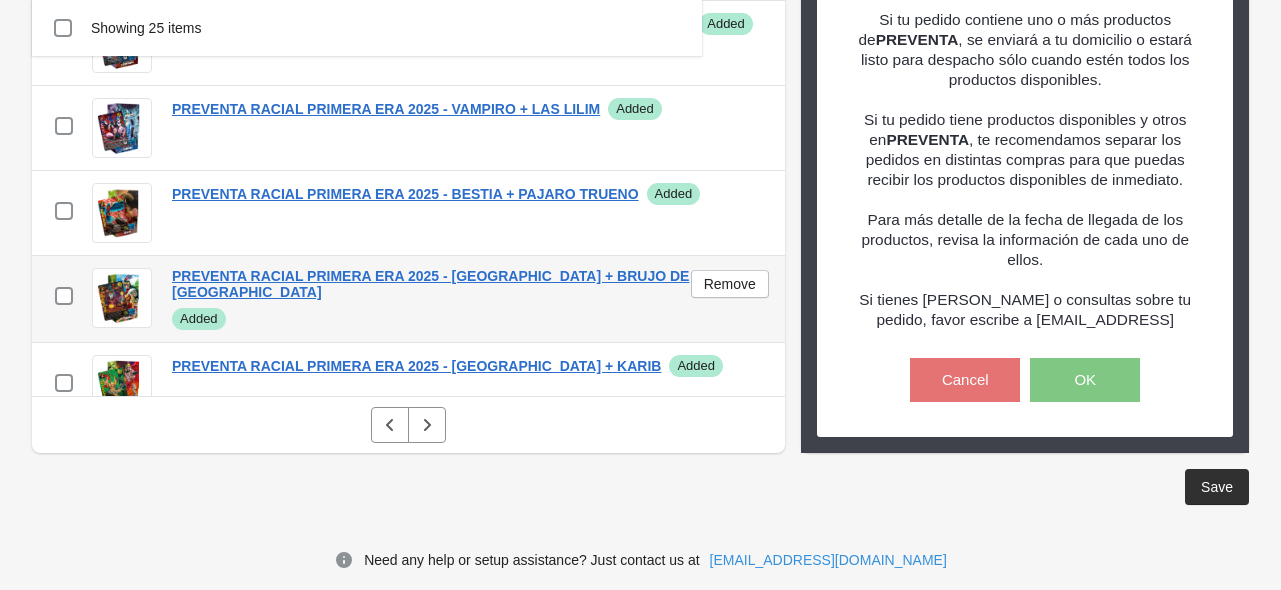 scroll, scrollTop: 0, scrollLeft: 0, axis: both 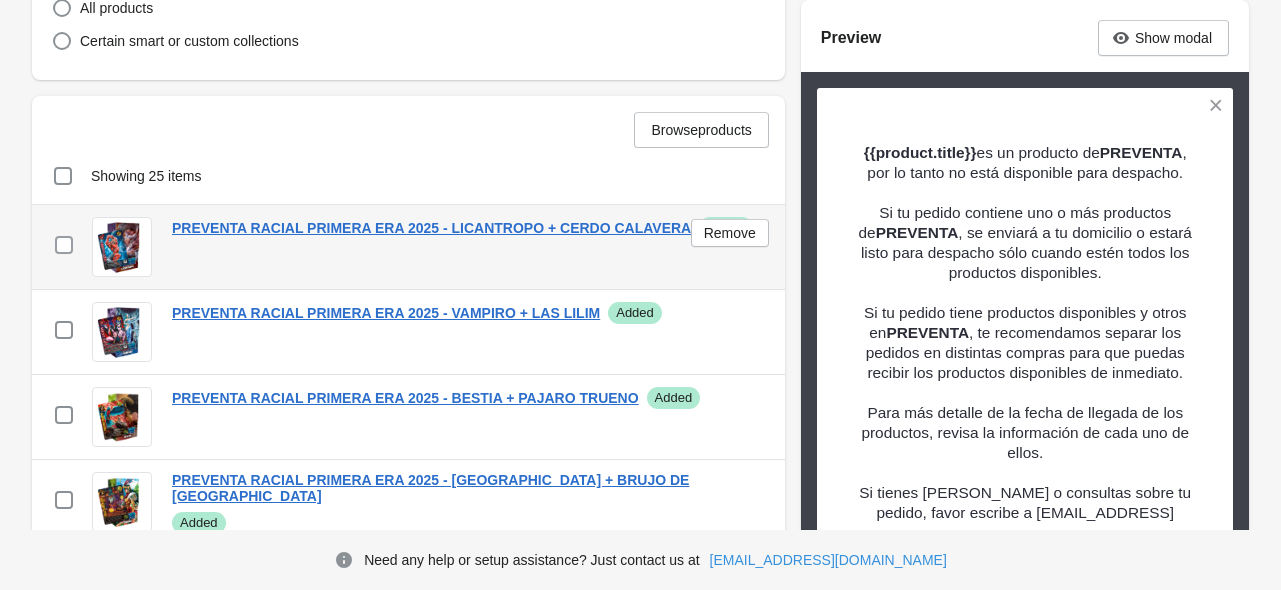 click at bounding box center [64, 245] 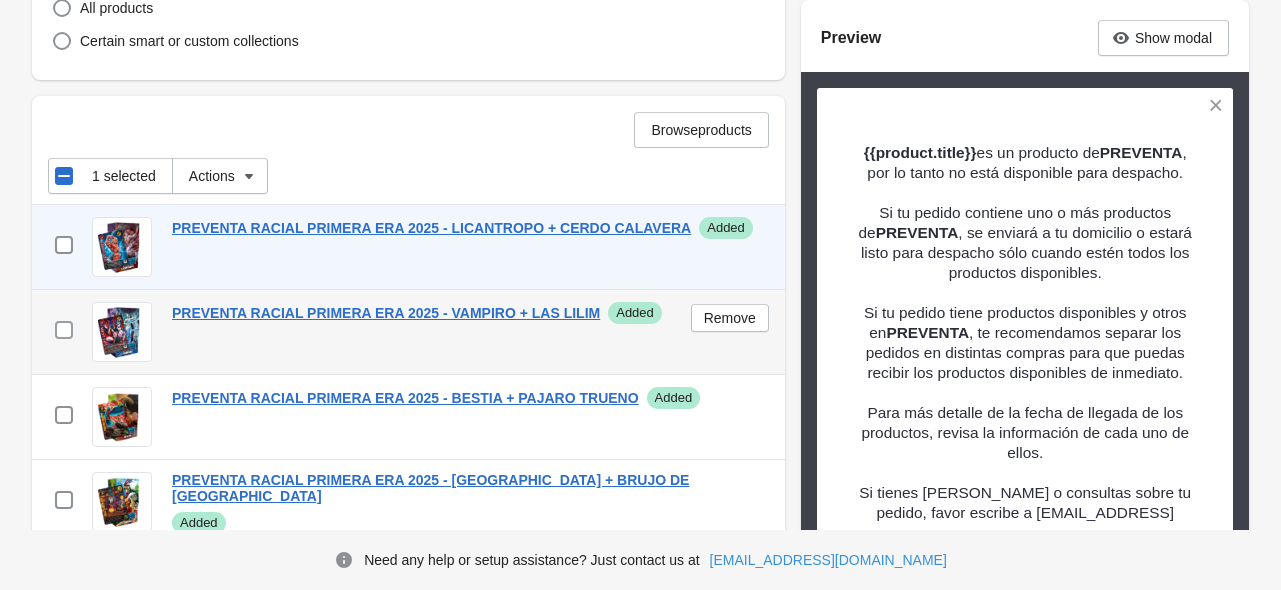 click at bounding box center [64, 330] 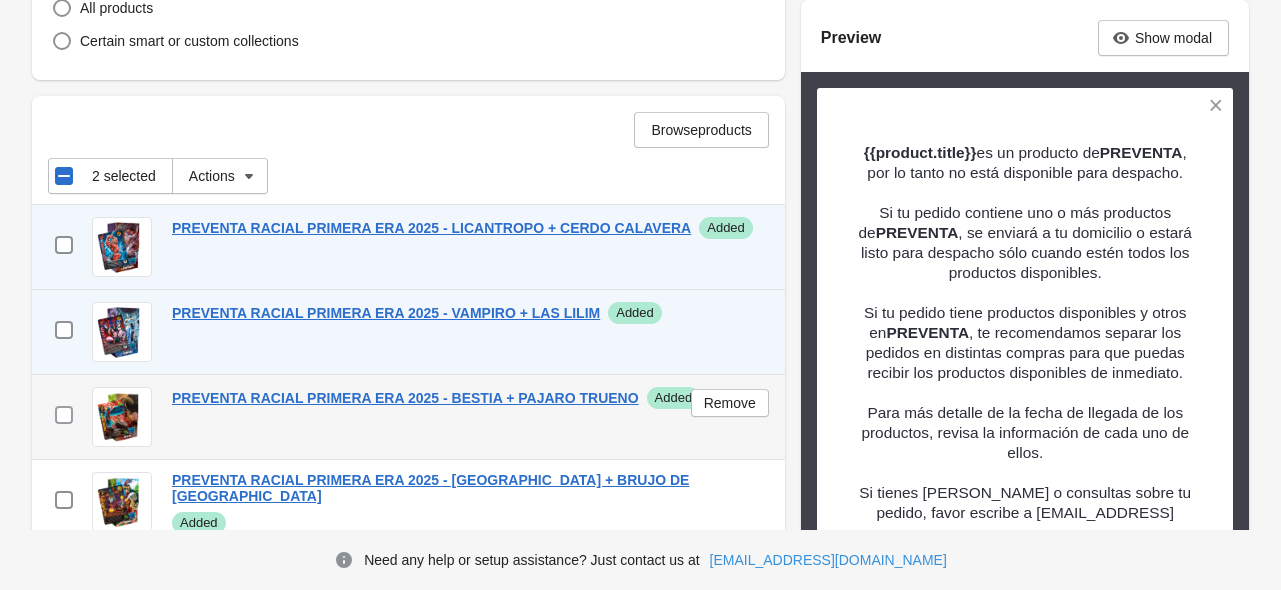 click at bounding box center [64, 415] 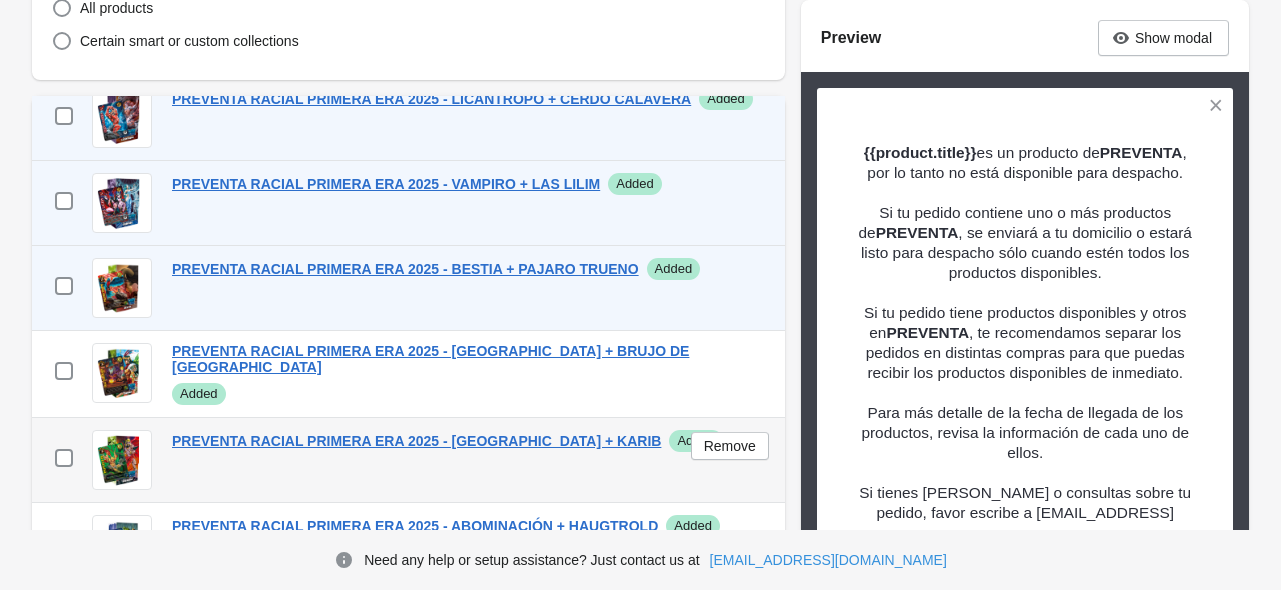 scroll, scrollTop: 200, scrollLeft: 0, axis: vertical 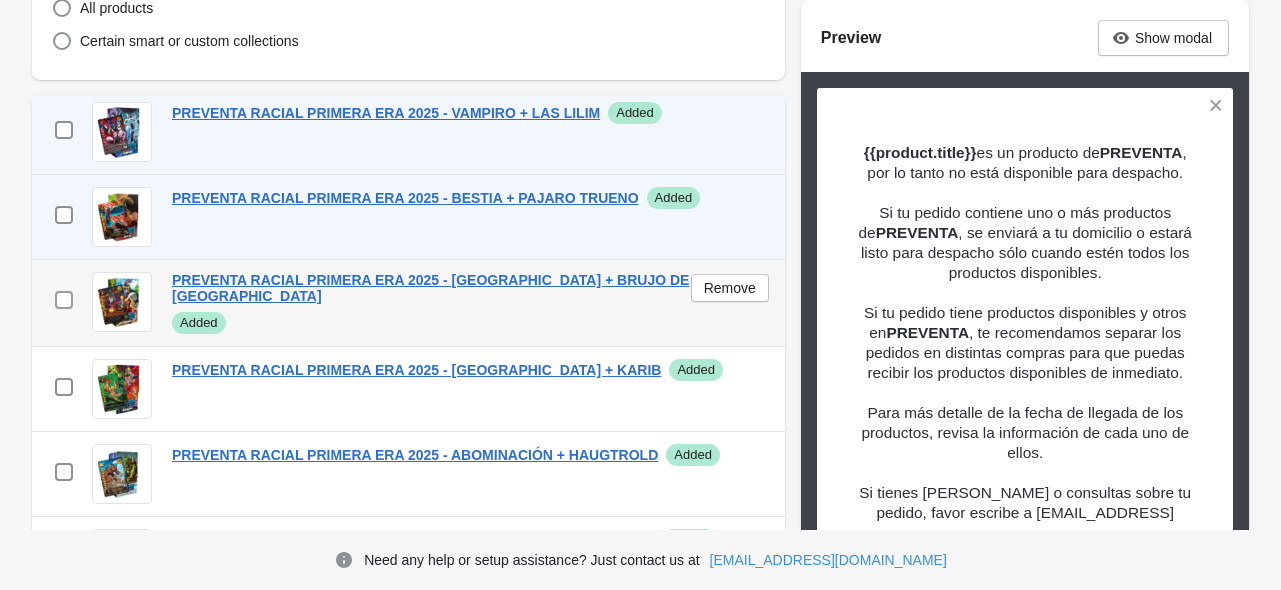 click at bounding box center (64, 300) 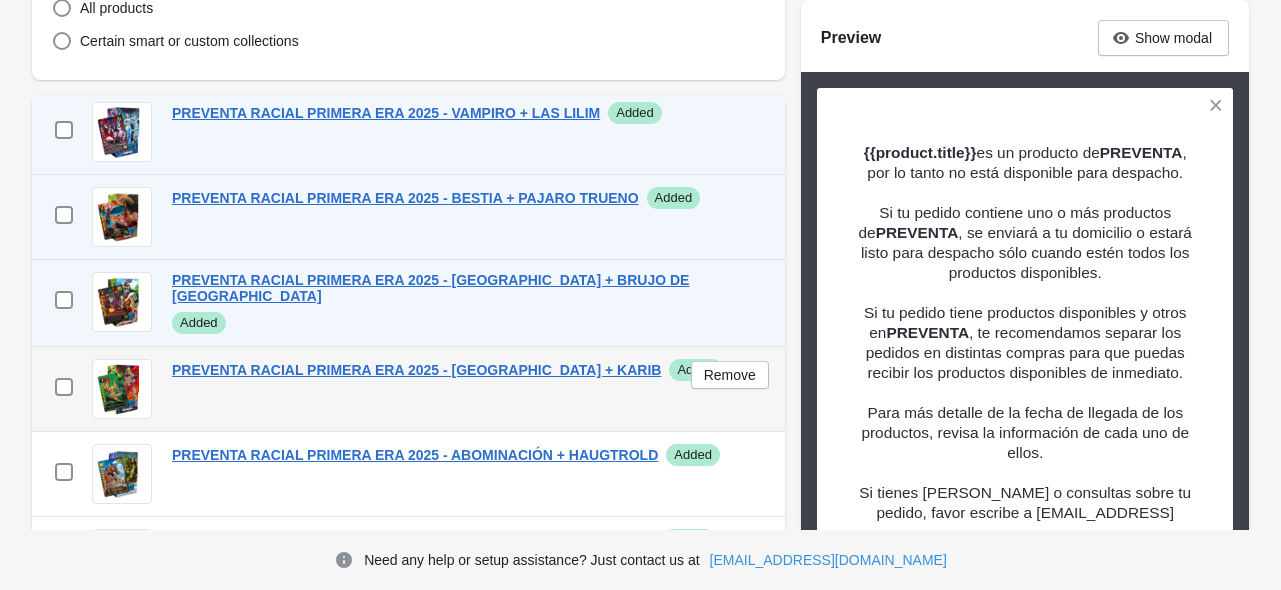 click on "checkbox" at bounding box center [64, 389] 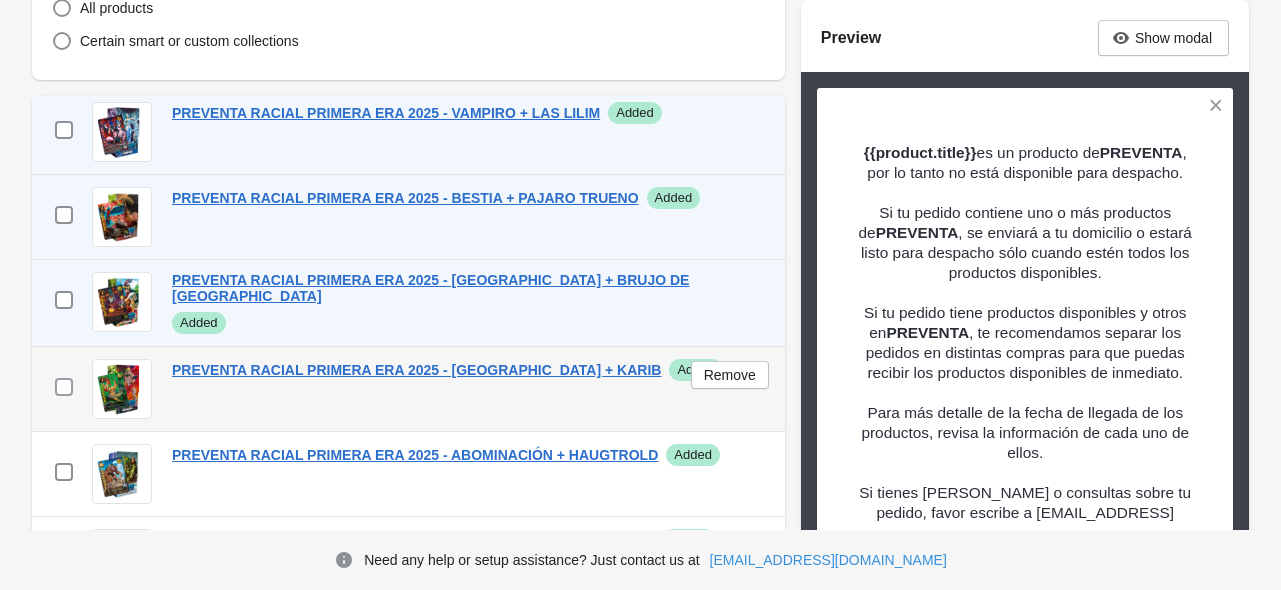 click at bounding box center [64, 387] 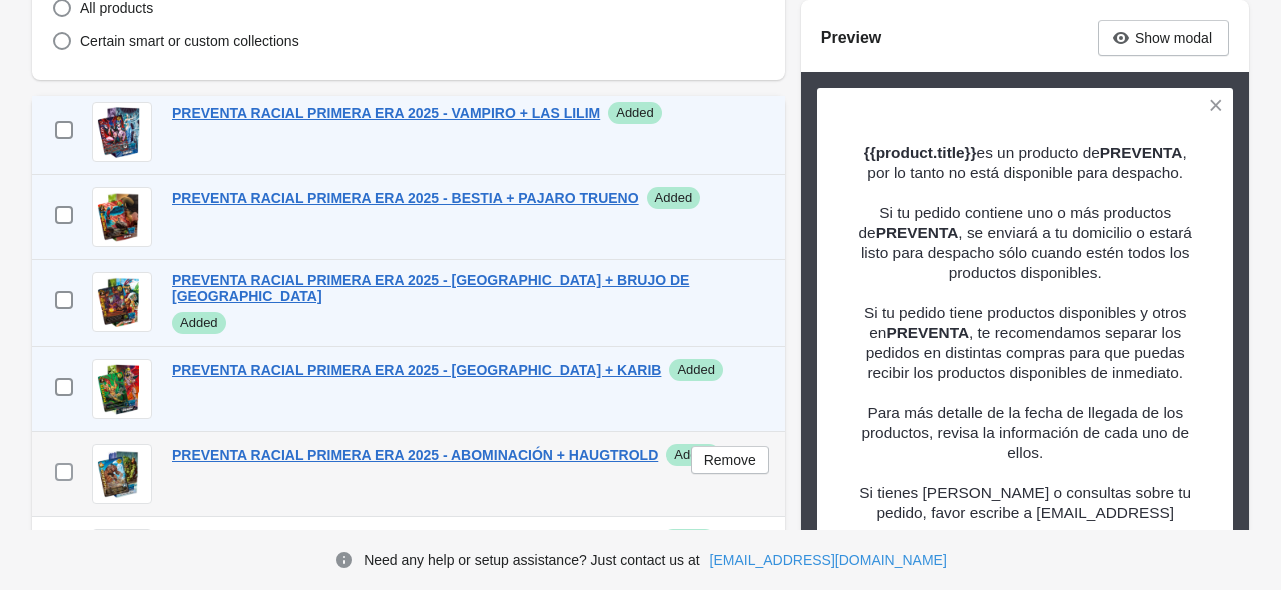click at bounding box center [64, 472] 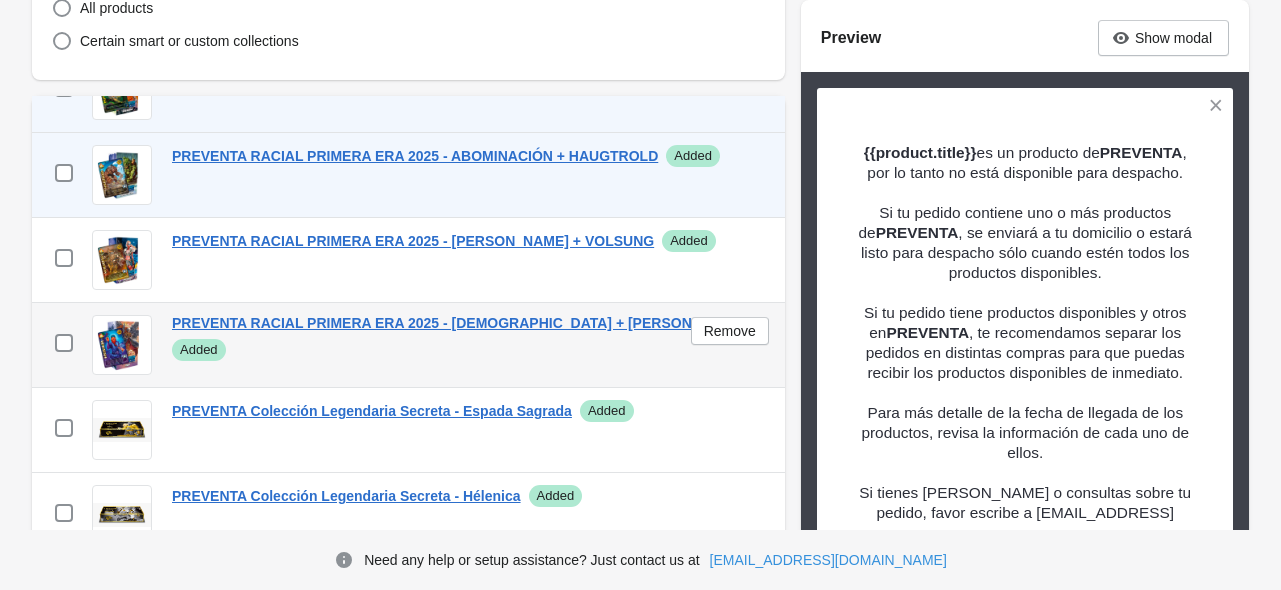 scroll, scrollTop: 500, scrollLeft: 0, axis: vertical 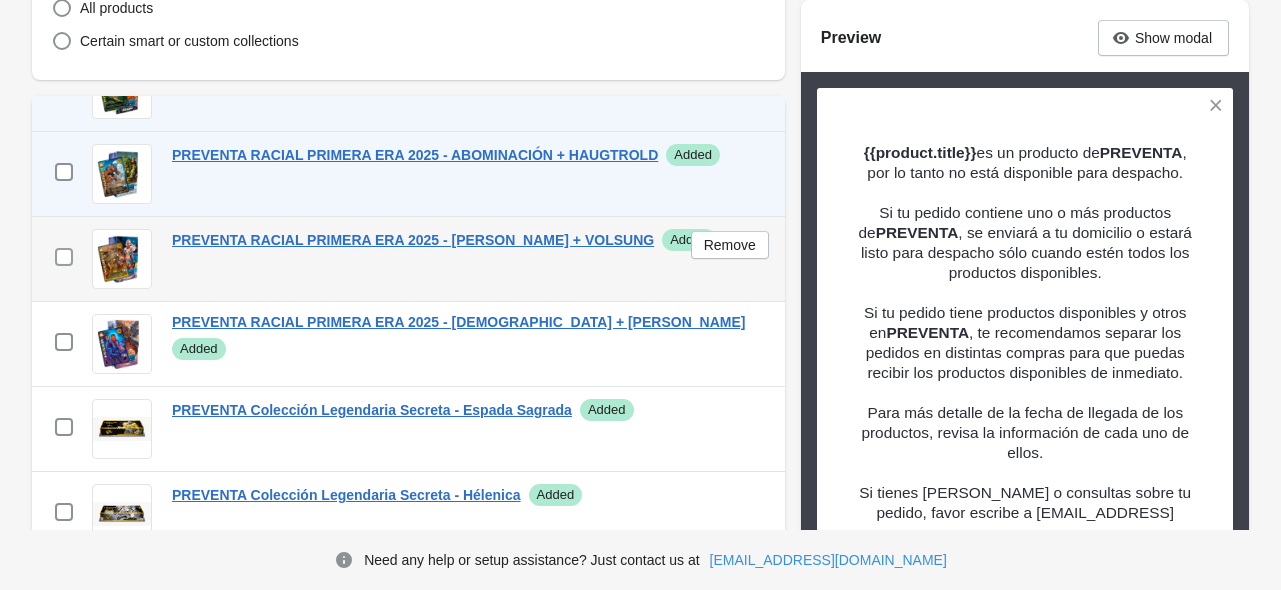 click at bounding box center [64, 257] 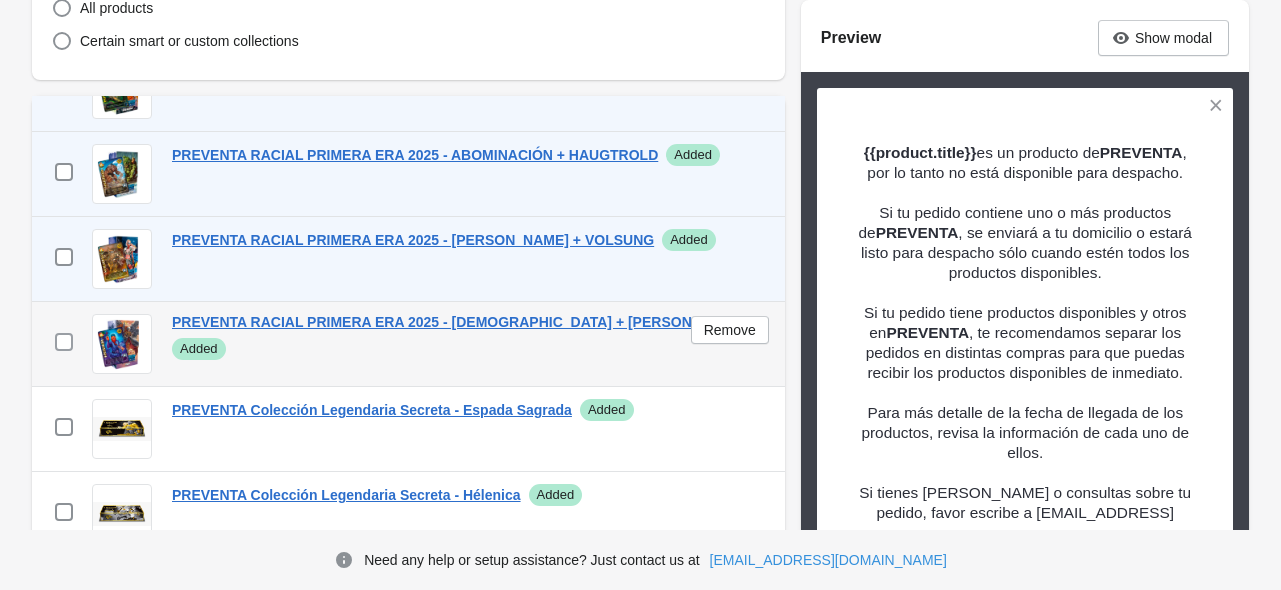 click on "checkbox" at bounding box center (64, 344) 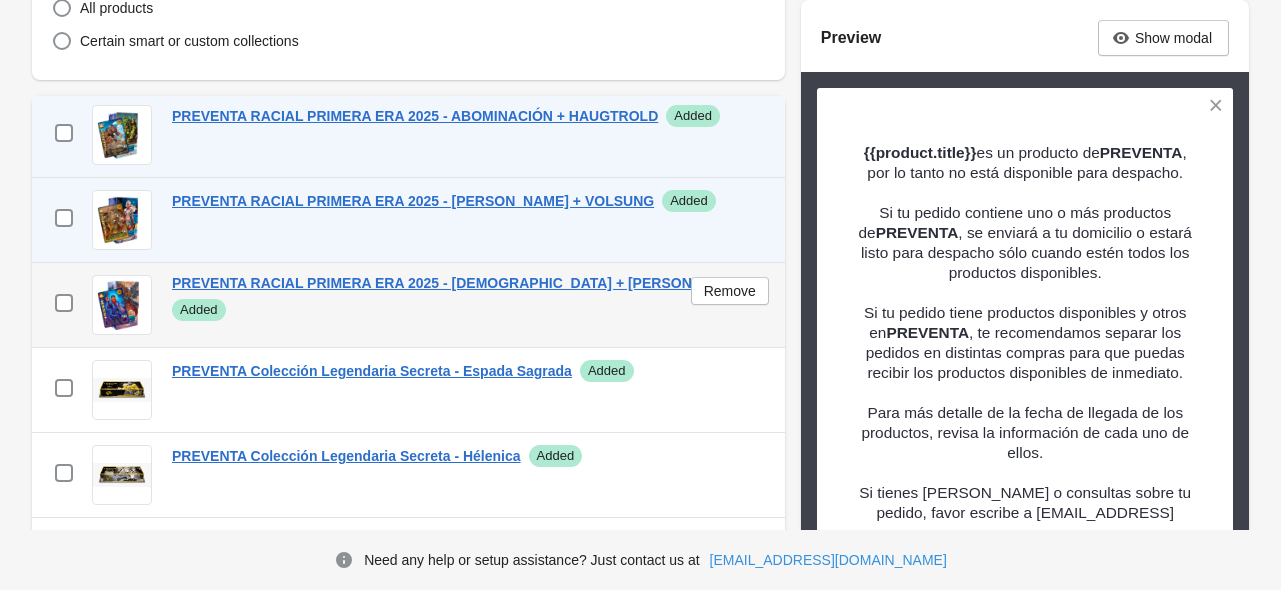 scroll, scrollTop: 600, scrollLeft: 0, axis: vertical 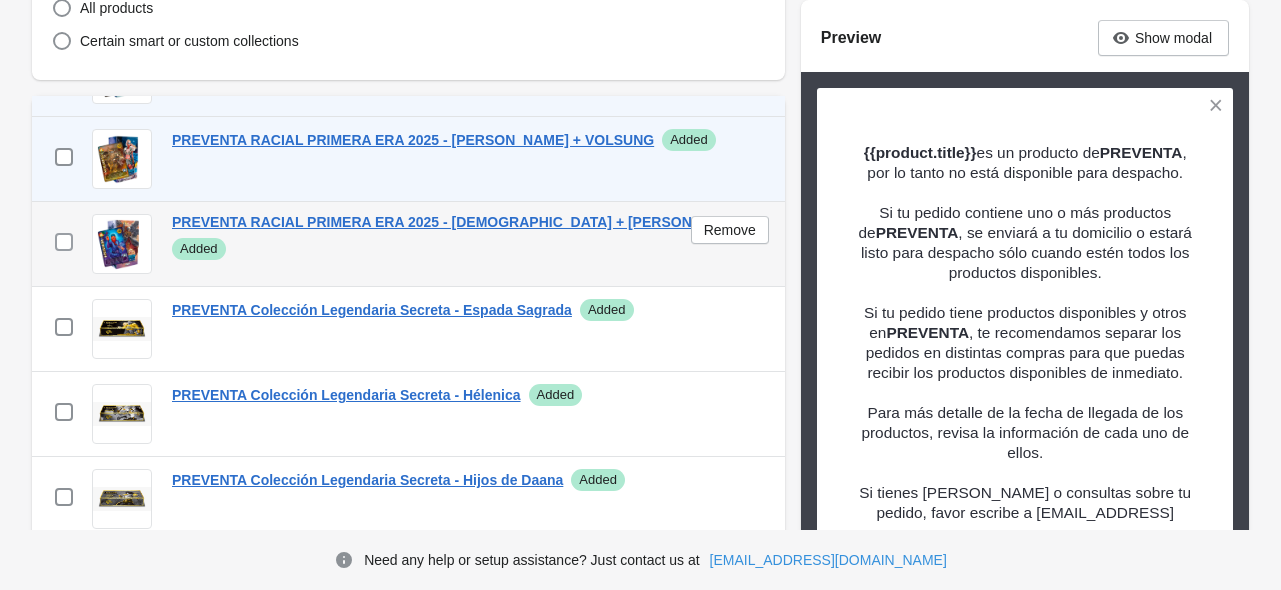 click at bounding box center [64, 242] 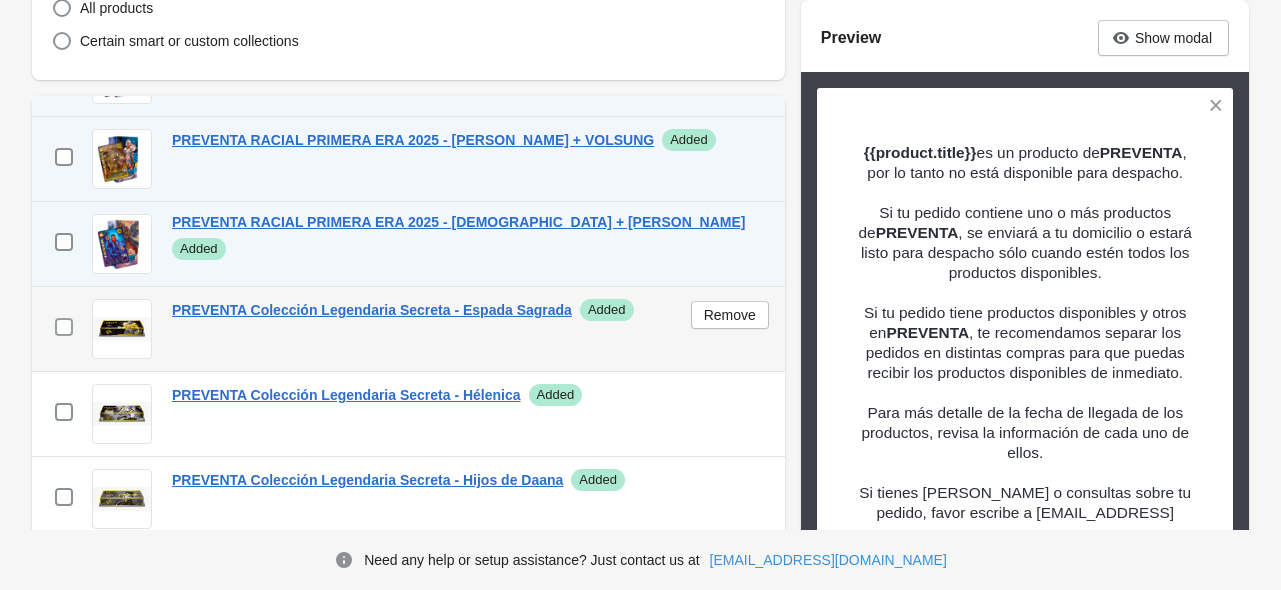 click at bounding box center [64, 327] 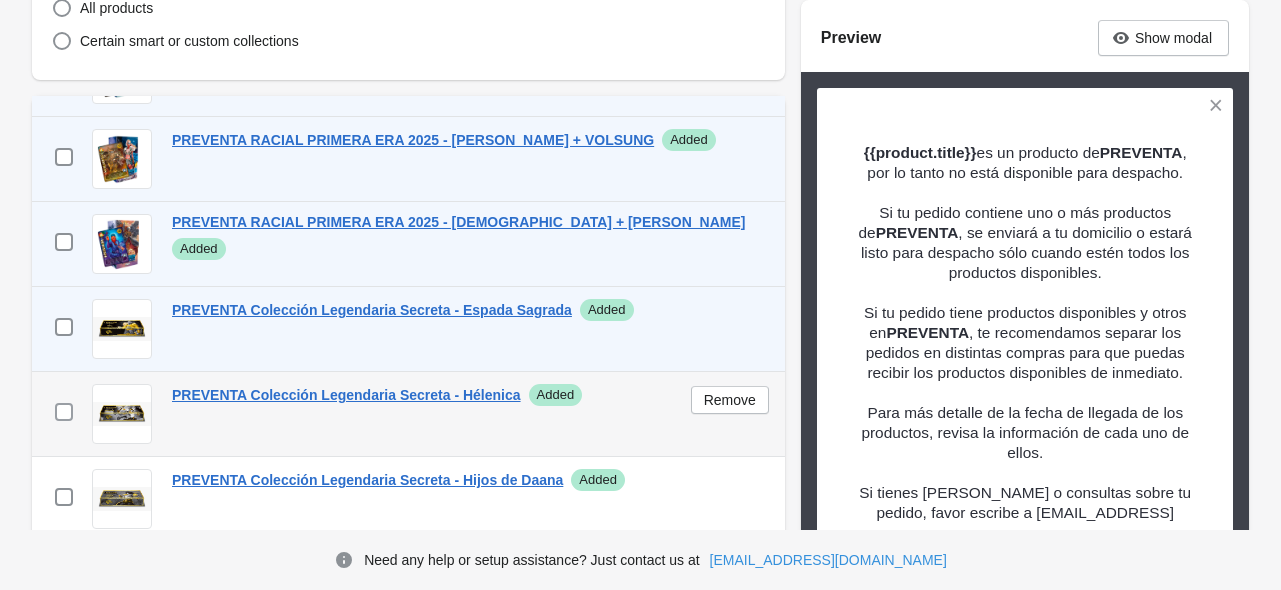 click at bounding box center [64, 412] 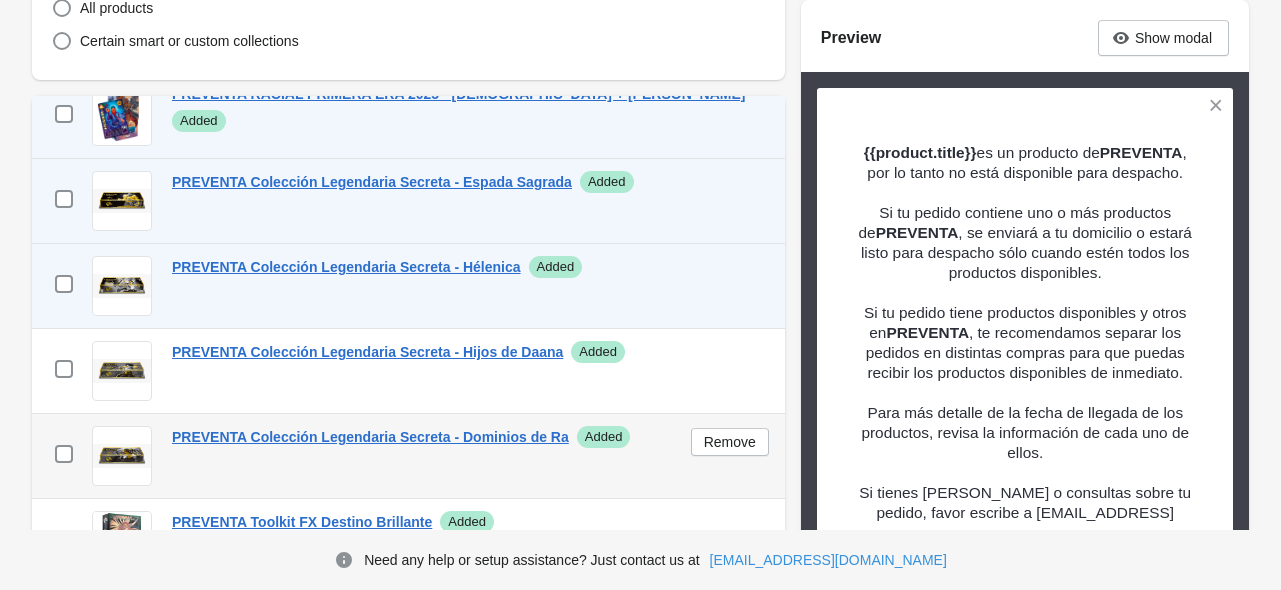 scroll, scrollTop: 800, scrollLeft: 0, axis: vertical 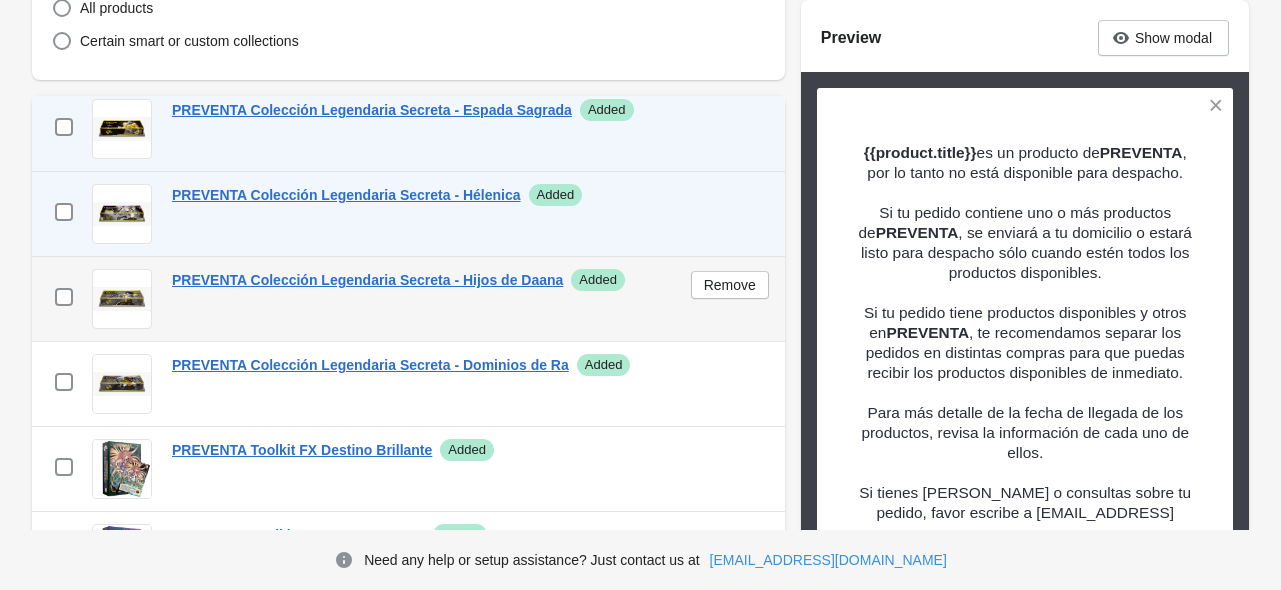 click on "checkbox" at bounding box center (64, 299) 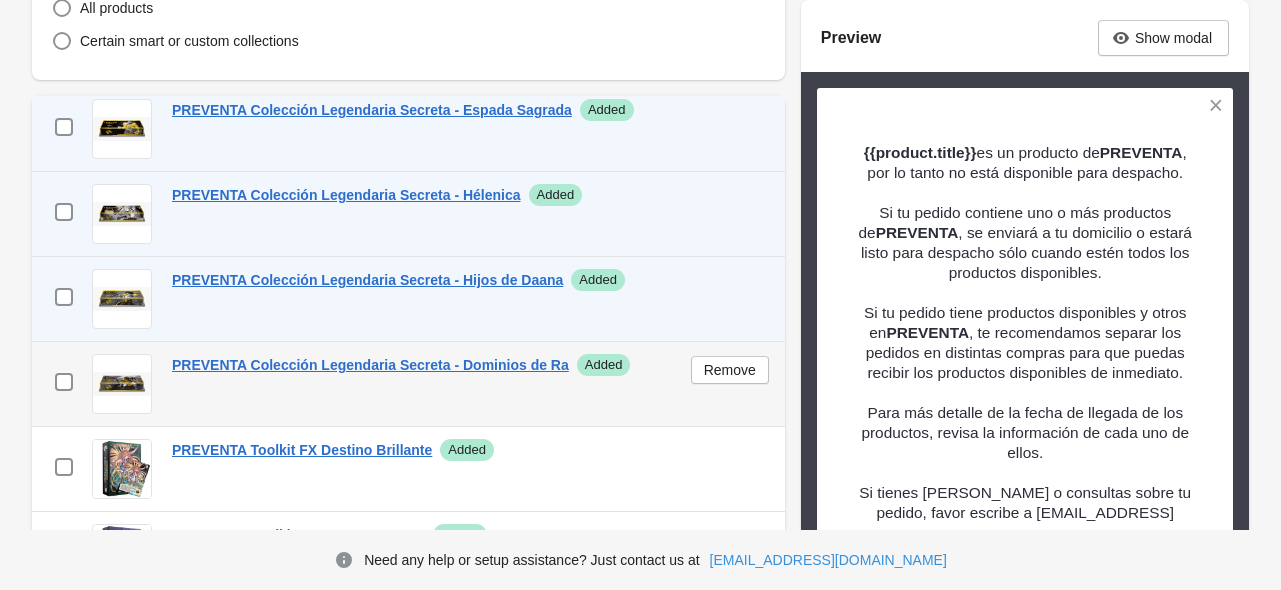 click on "checkbox" at bounding box center [64, 384] 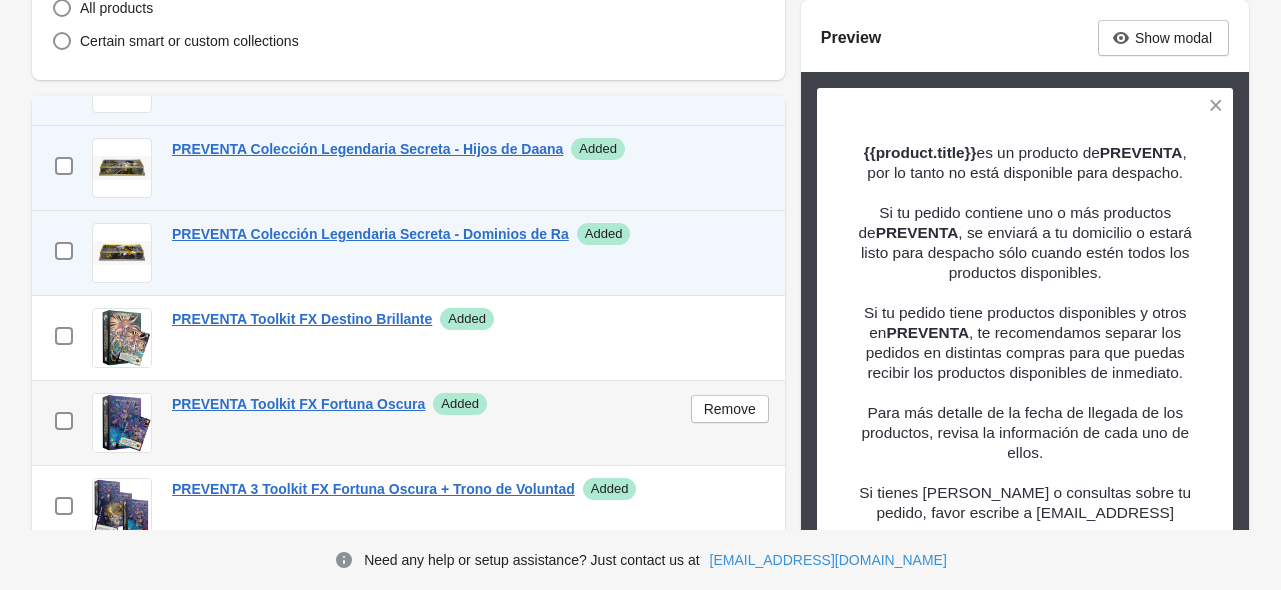 scroll, scrollTop: 1000, scrollLeft: 0, axis: vertical 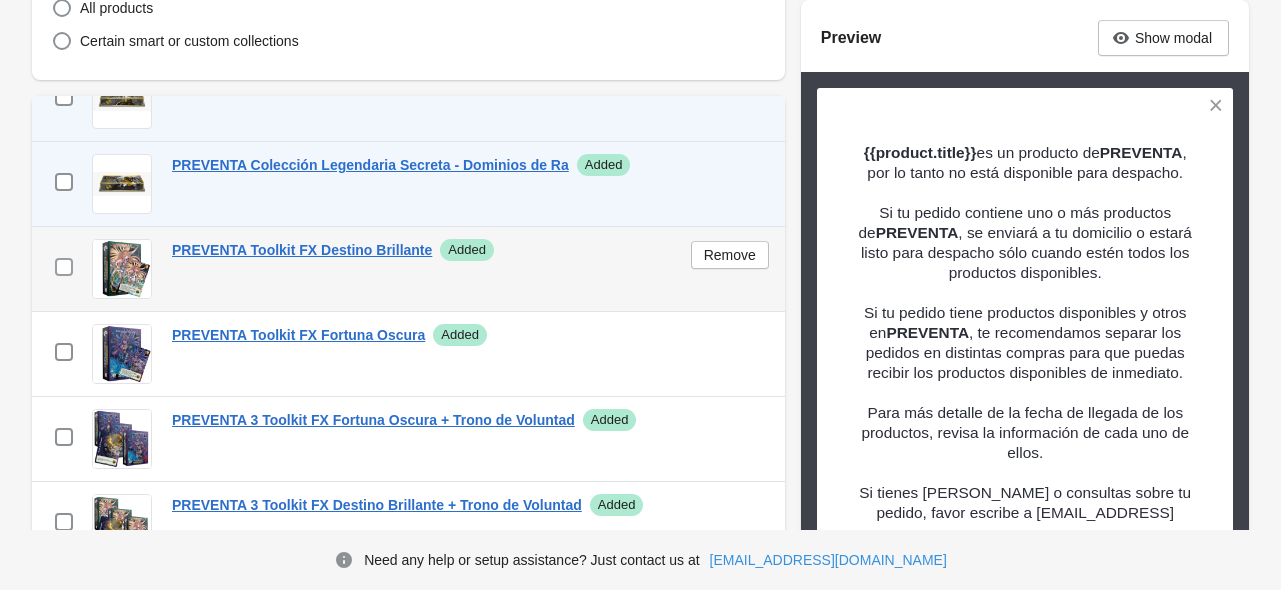 click at bounding box center (64, 267) 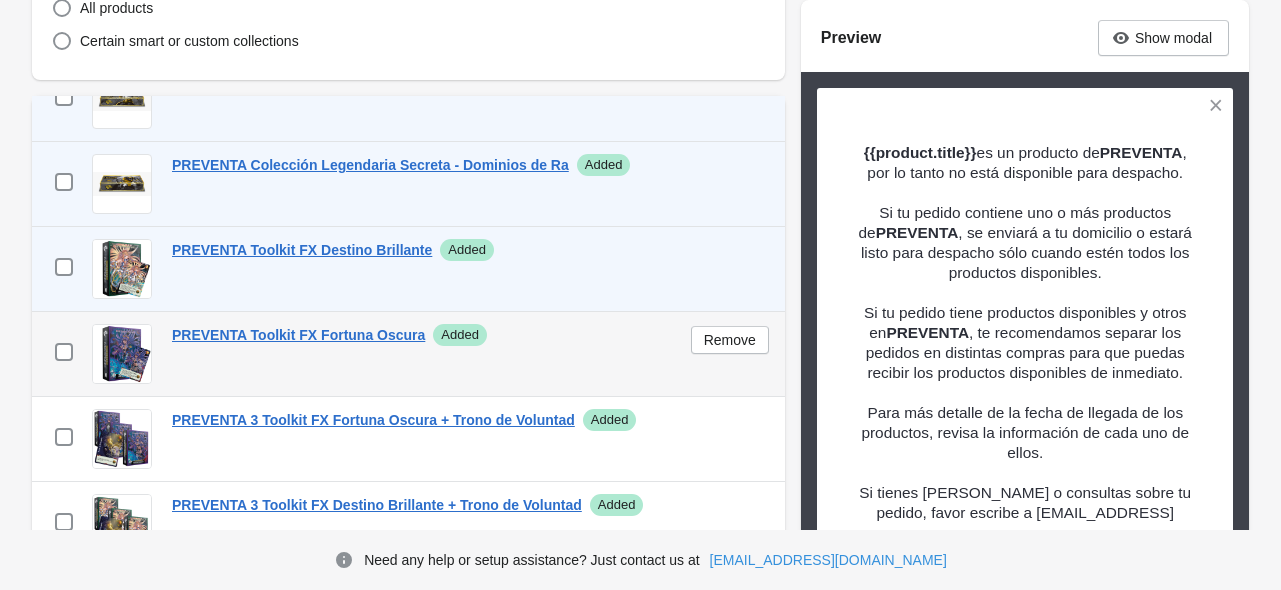 click at bounding box center [64, 352] 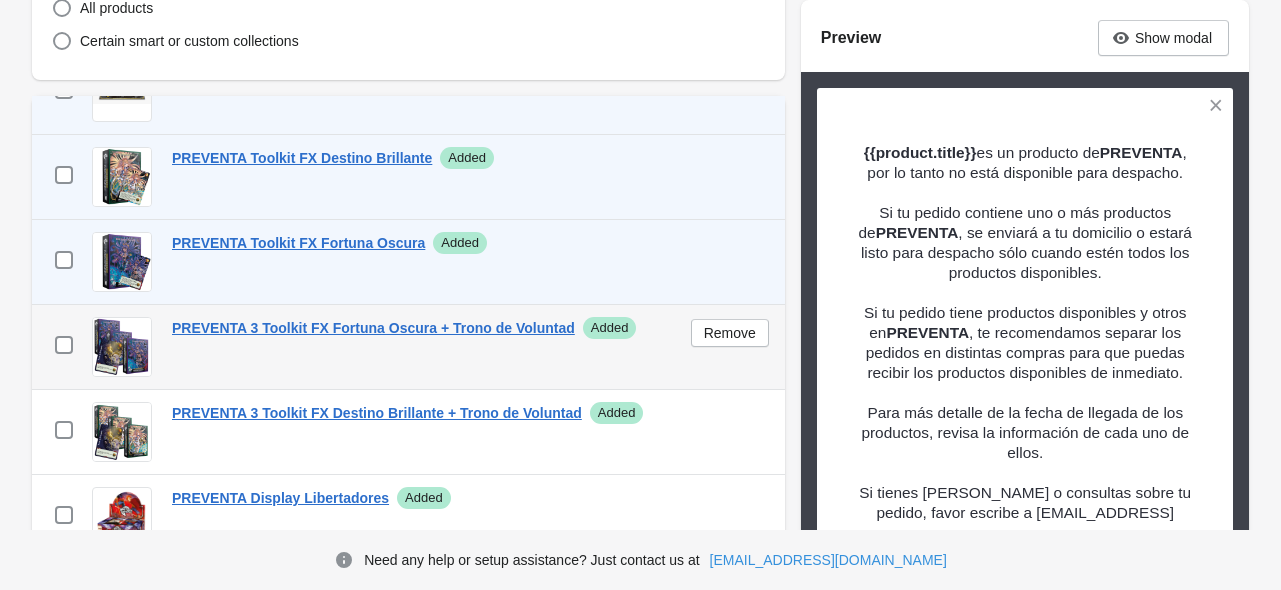 scroll, scrollTop: 1100, scrollLeft: 0, axis: vertical 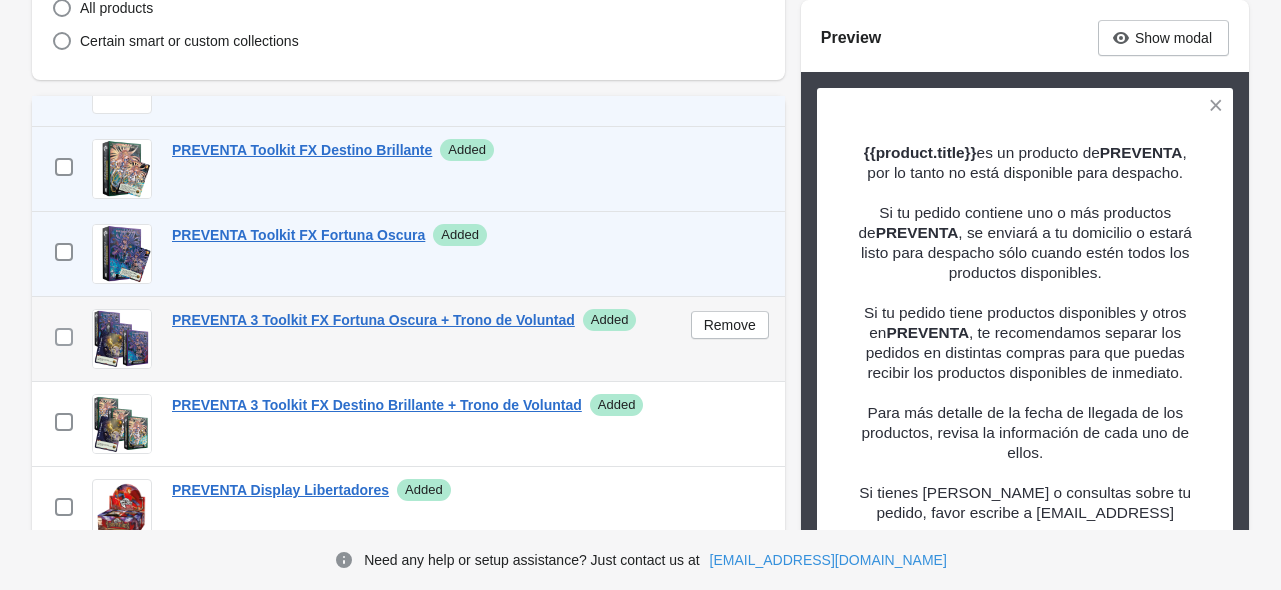 click at bounding box center (64, 337) 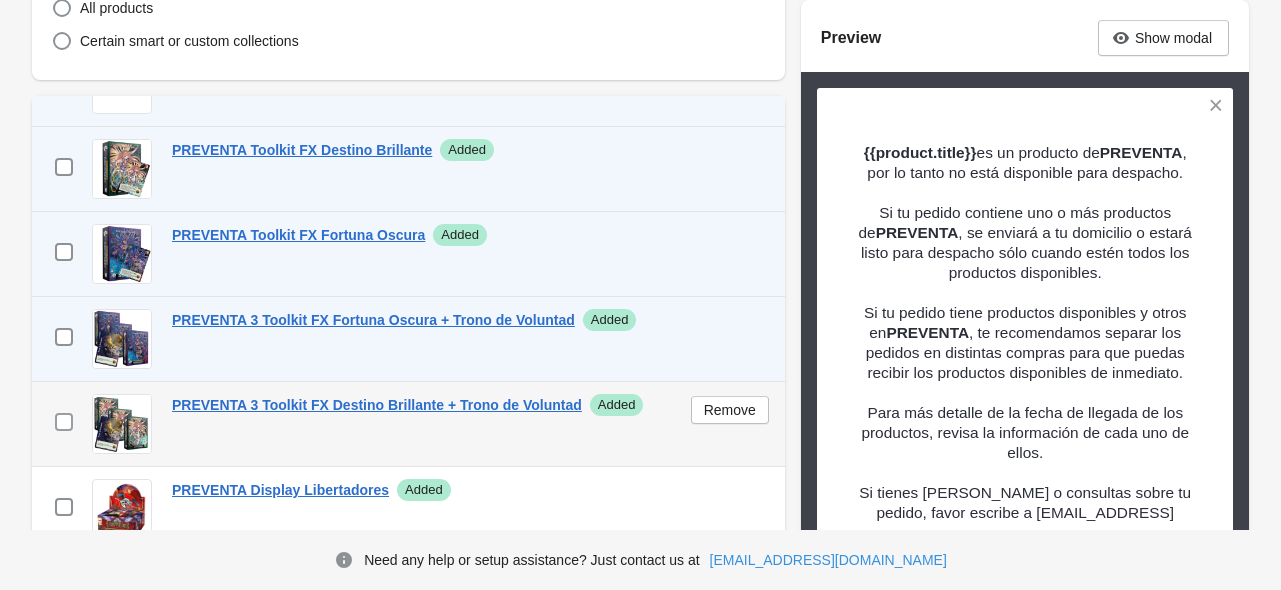 click at bounding box center (64, 422) 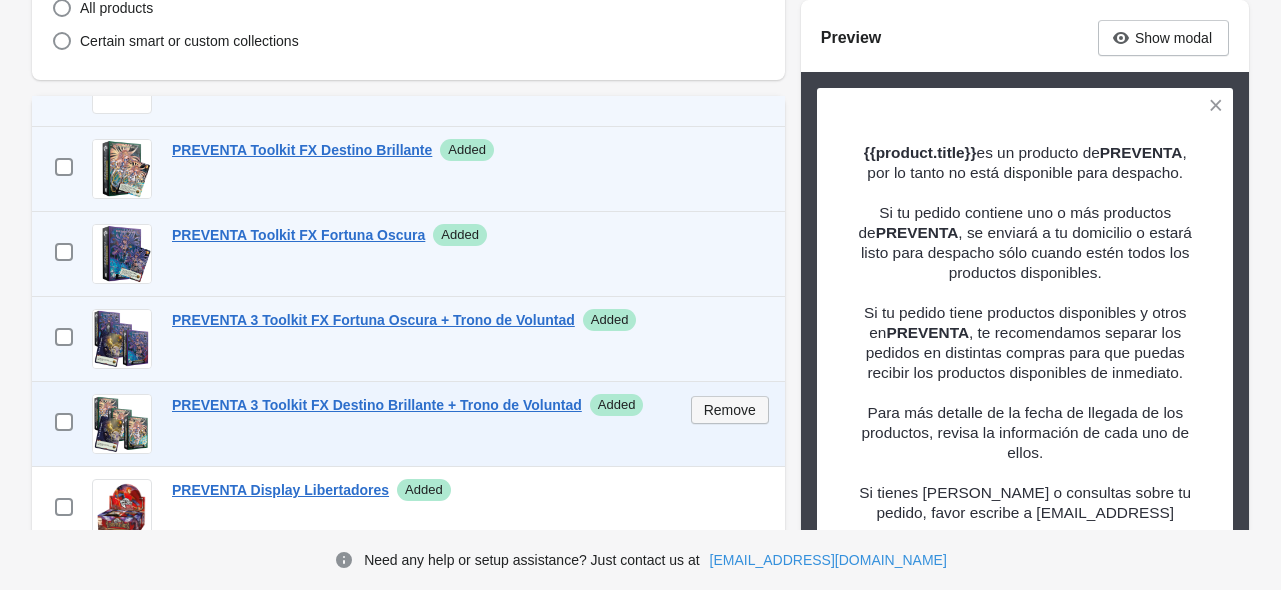 click on "Remove" at bounding box center (730, 410) 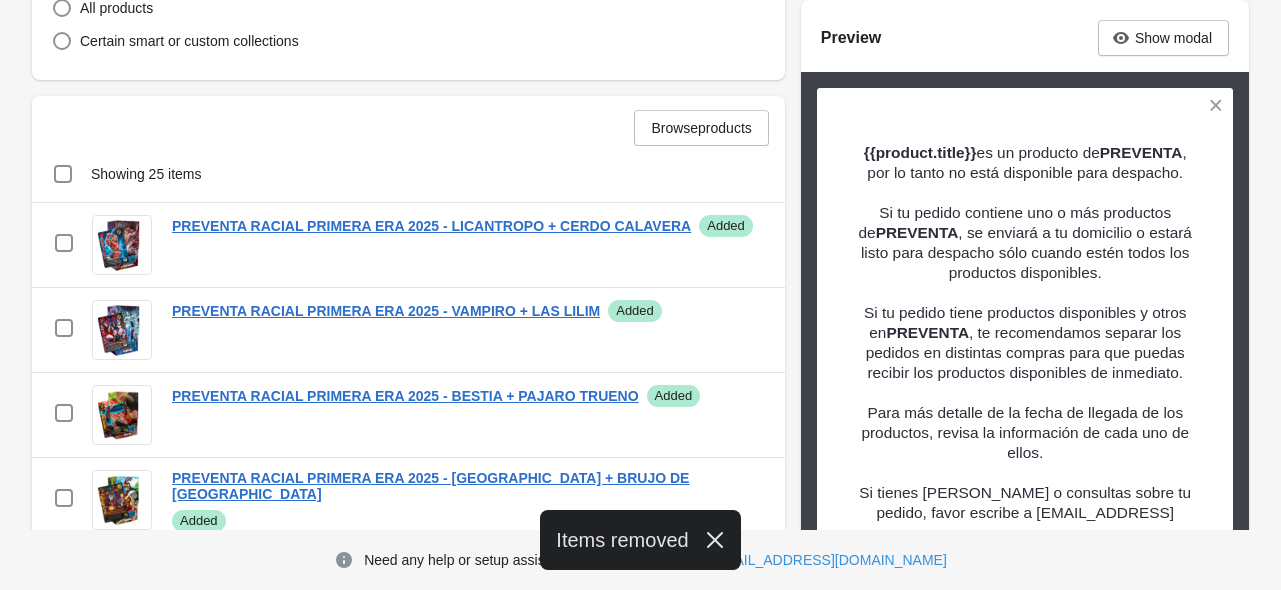 scroll, scrollTop: 0, scrollLeft: 0, axis: both 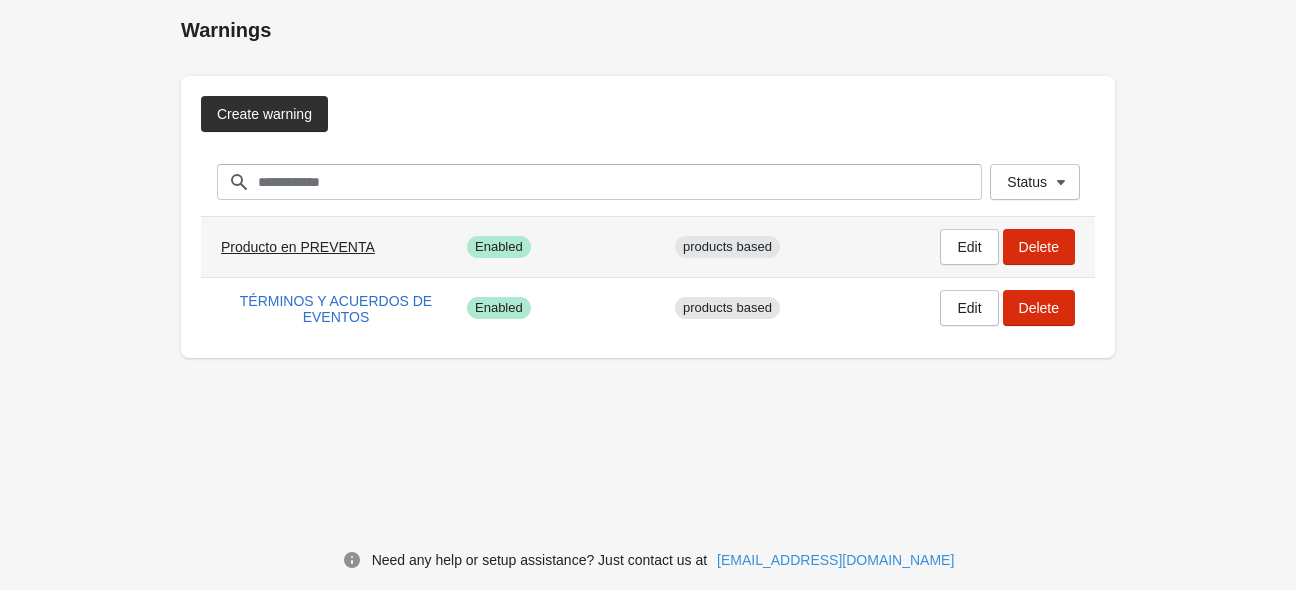 click on "Producto en PREVENTA" at bounding box center (298, 247) 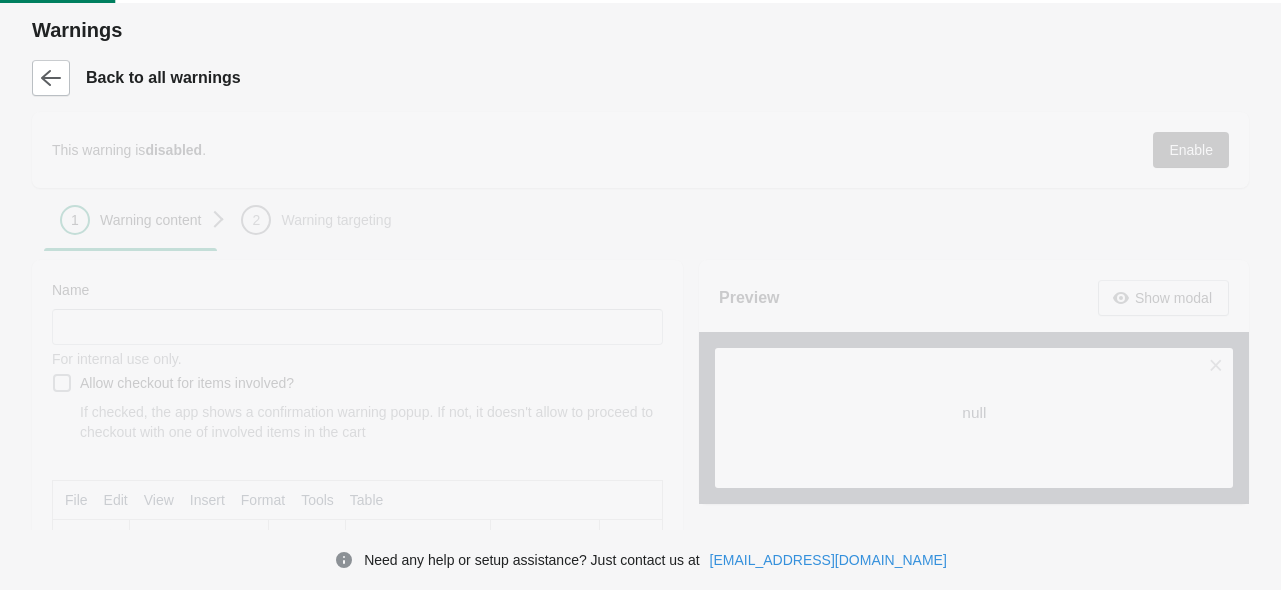 scroll, scrollTop: 0, scrollLeft: 0, axis: both 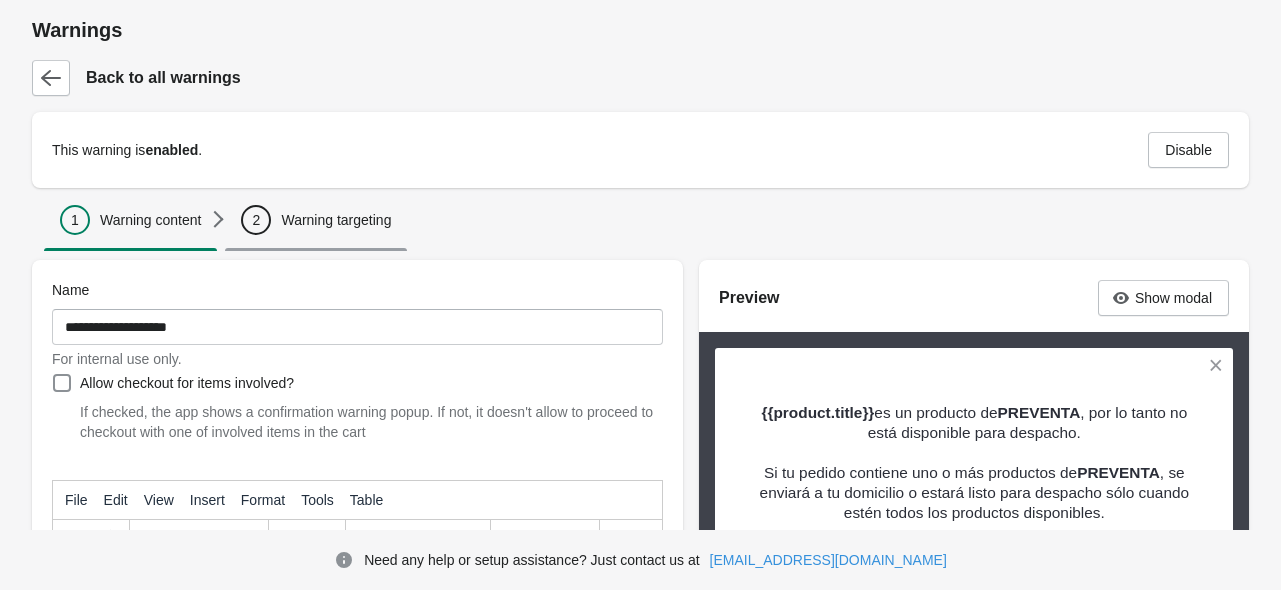 click on "Warning targeting" at bounding box center (336, 220) 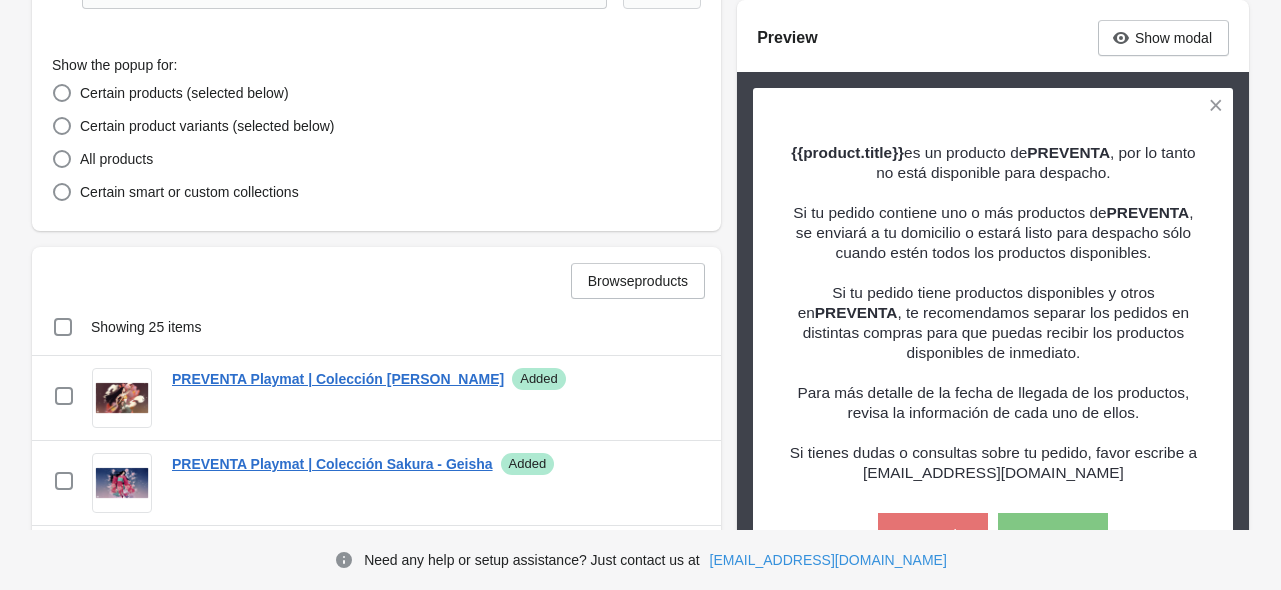 scroll, scrollTop: 500, scrollLeft: 0, axis: vertical 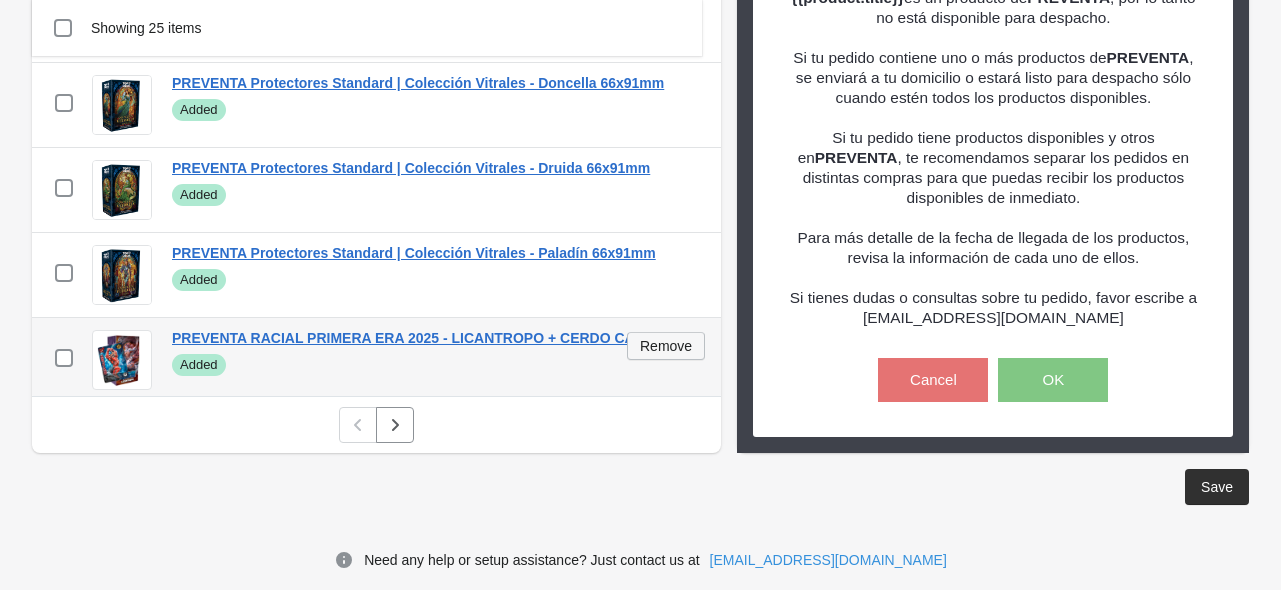 click on "Remove" at bounding box center [666, 346] 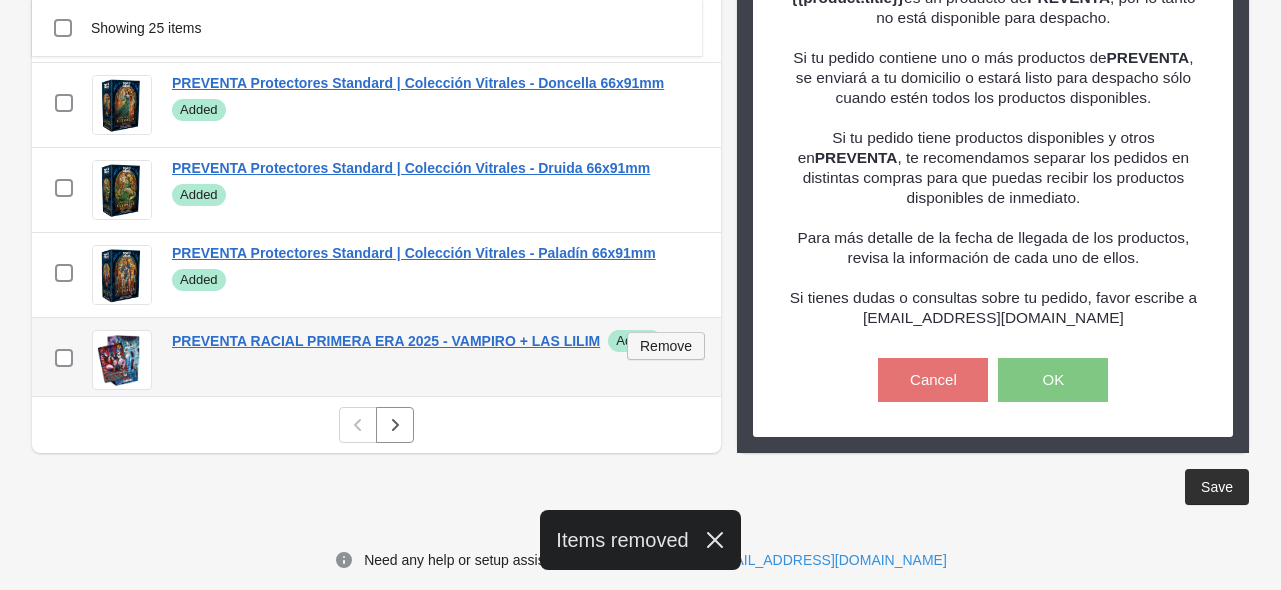 click on "Remove" at bounding box center [666, 346] 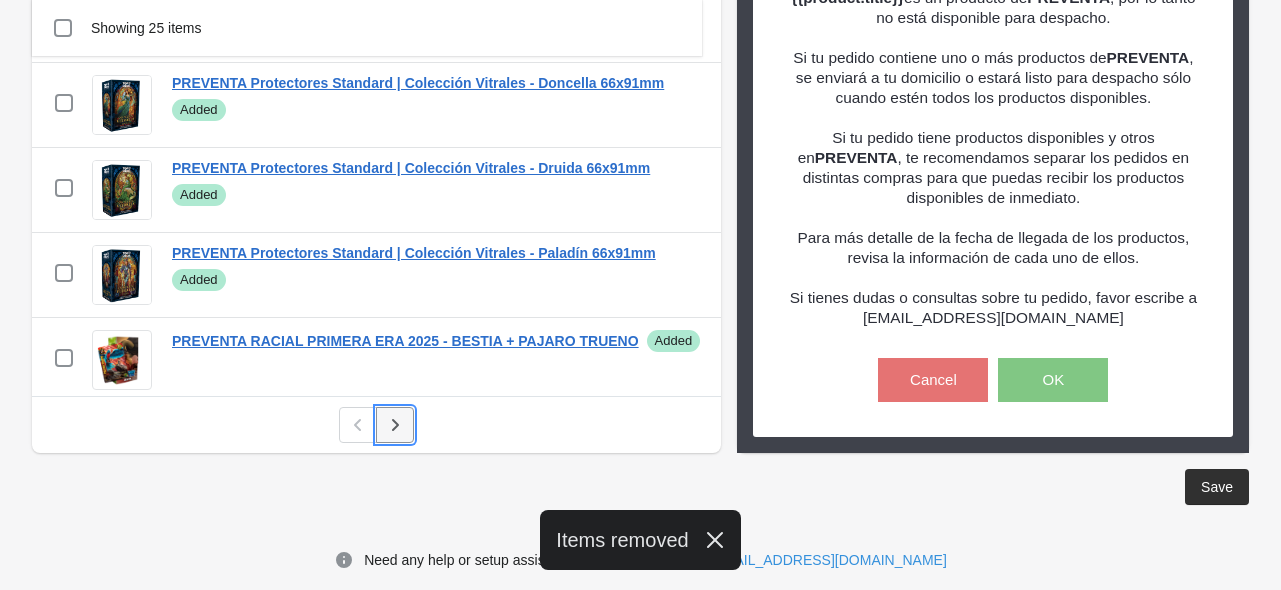 click at bounding box center [395, 425] 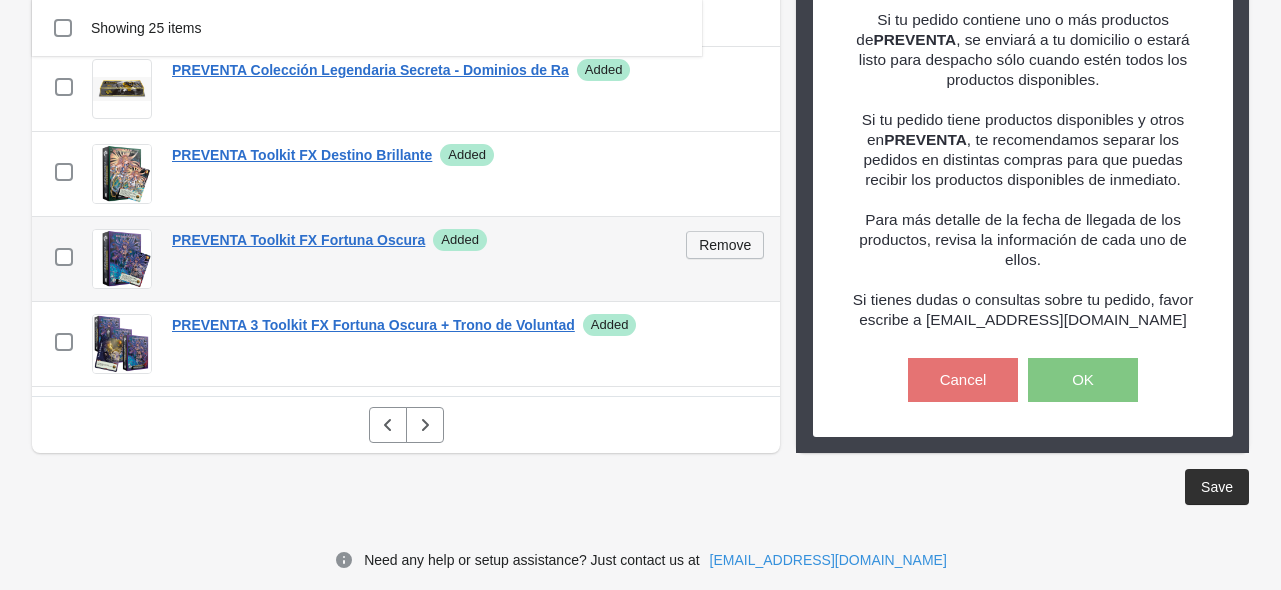 scroll, scrollTop: 633, scrollLeft: 0, axis: vertical 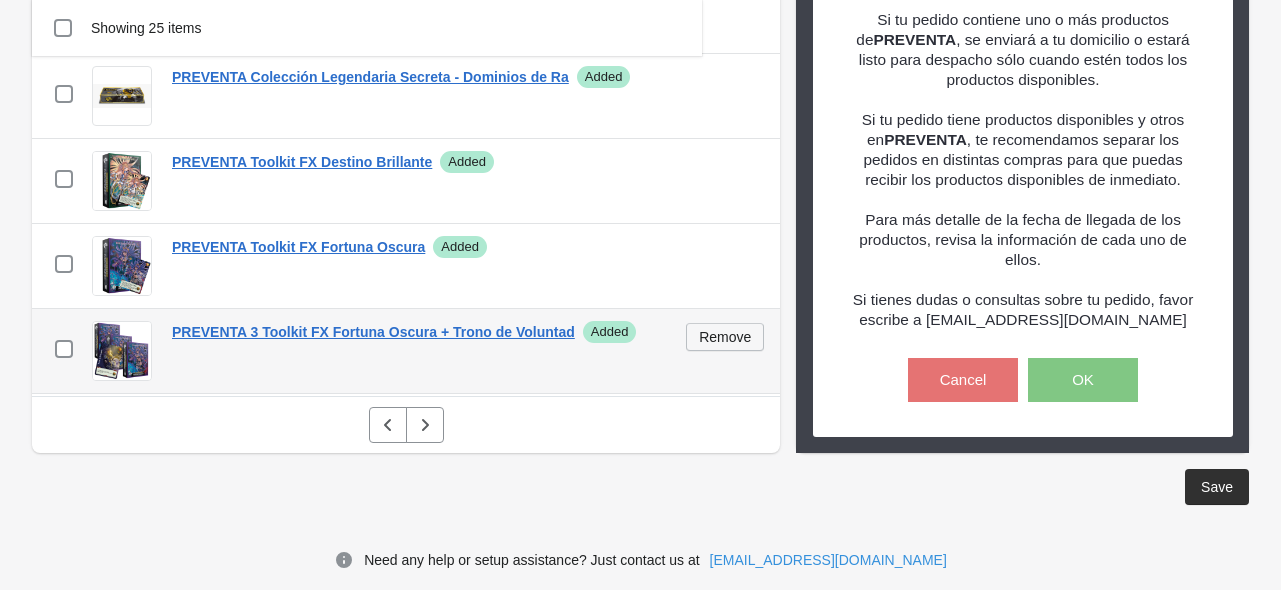 click on "Remove" at bounding box center [725, 337] 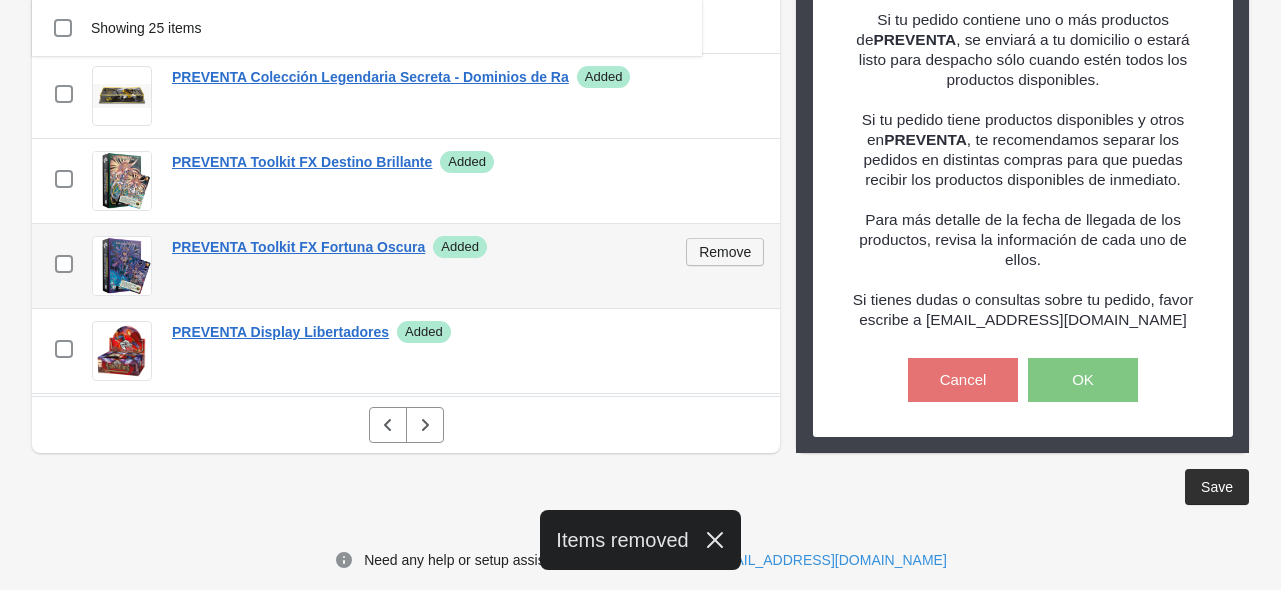 click on "Remove" at bounding box center [725, 252] 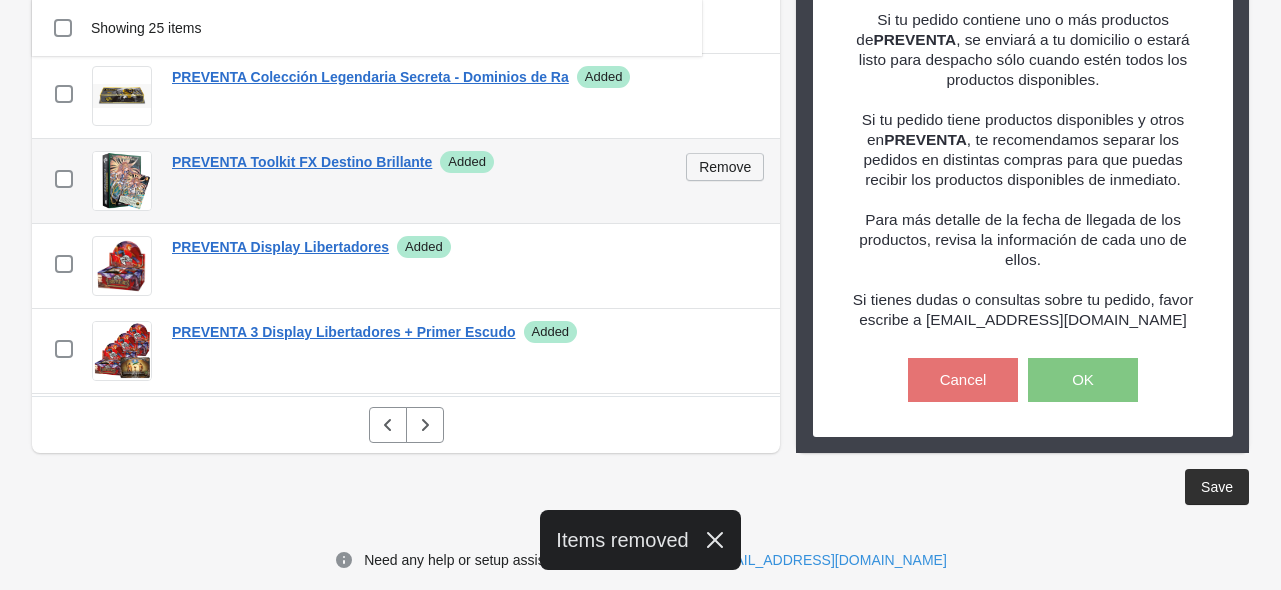 click on "Remove" at bounding box center [725, 167] 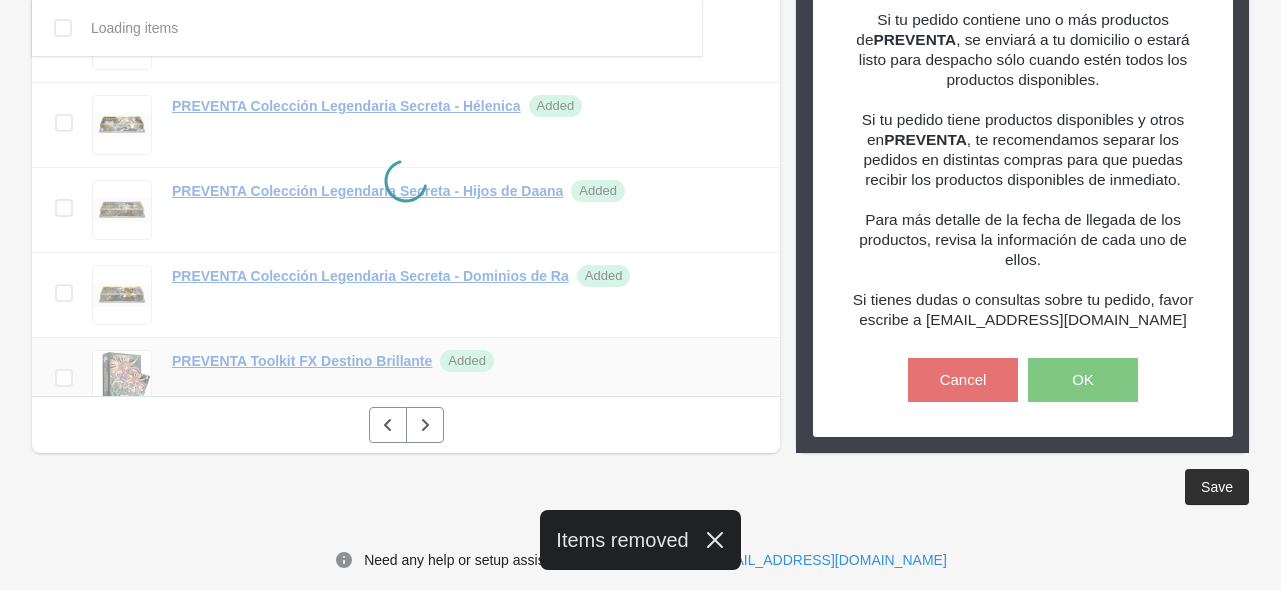 scroll, scrollTop: 433, scrollLeft: 0, axis: vertical 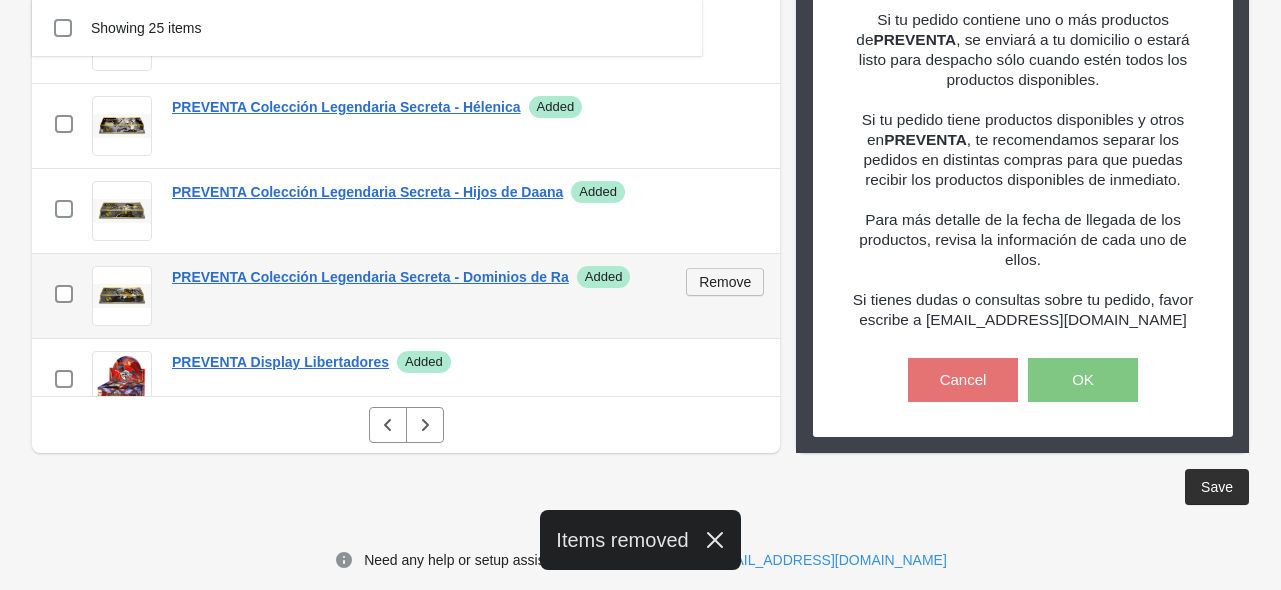 click on "Remove" at bounding box center (725, 282) 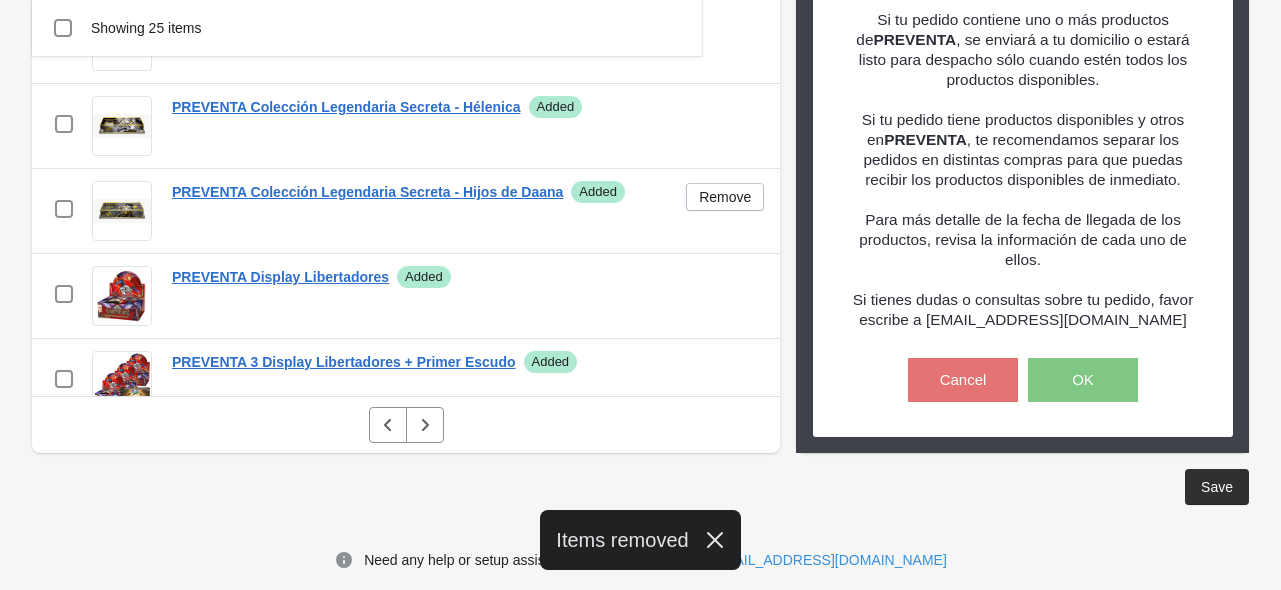 click on "Remove" at bounding box center (725, 197) 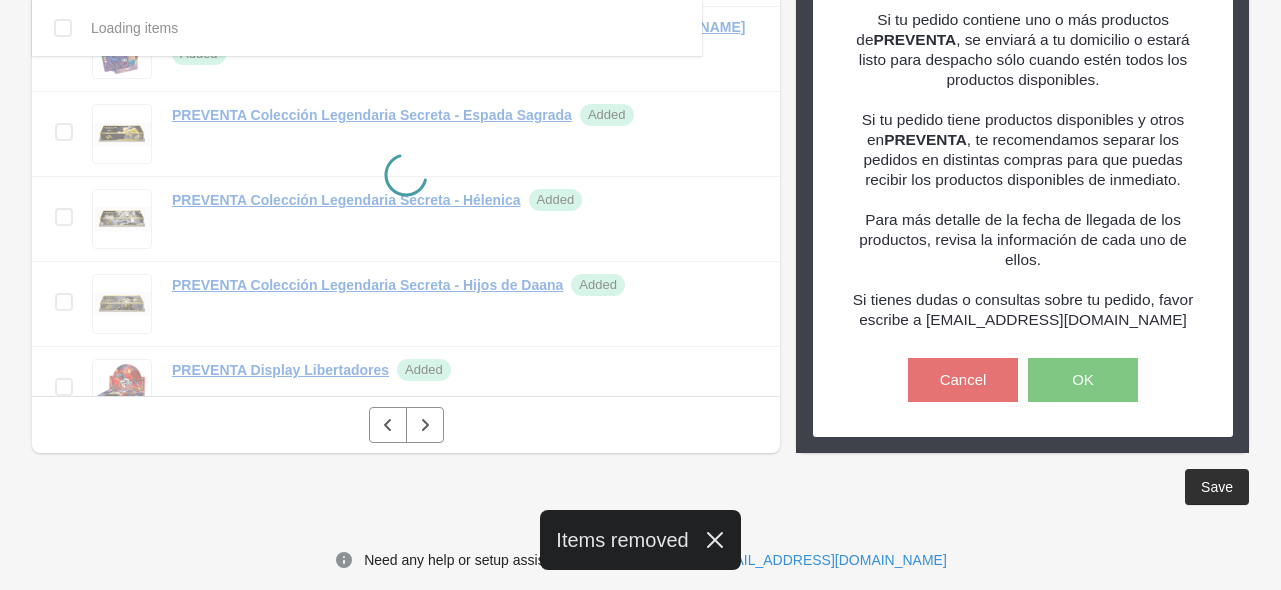 scroll, scrollTop: 333, scrollLeft: 0, axis: vertical 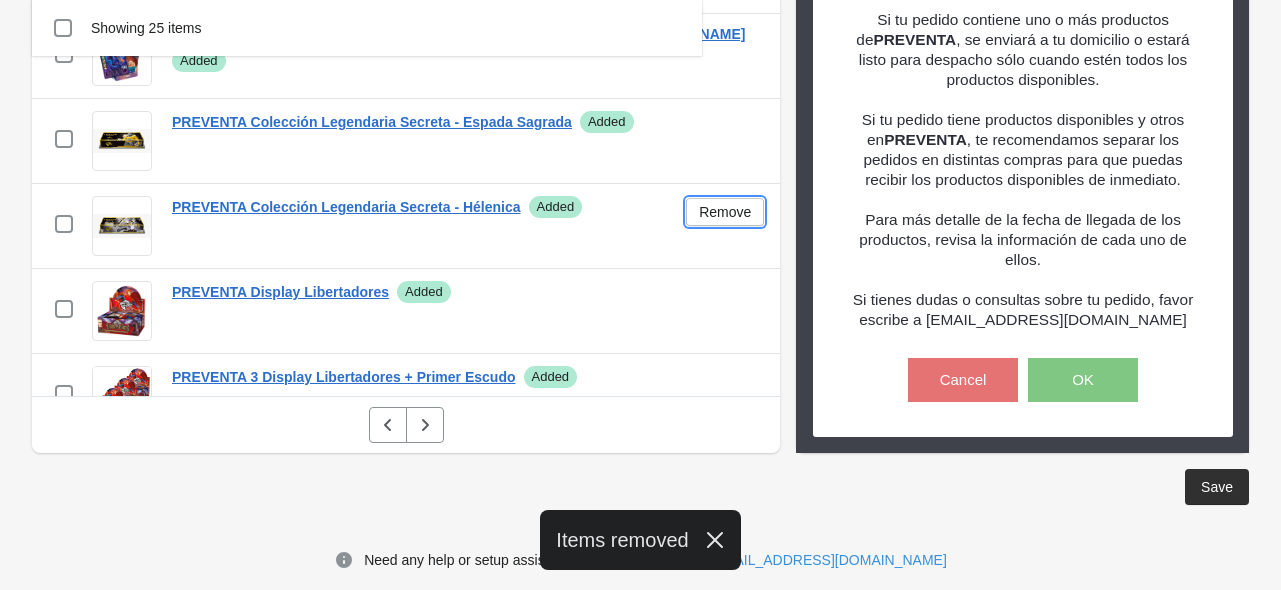 click on "Remove" at bounding box center (725, 212) 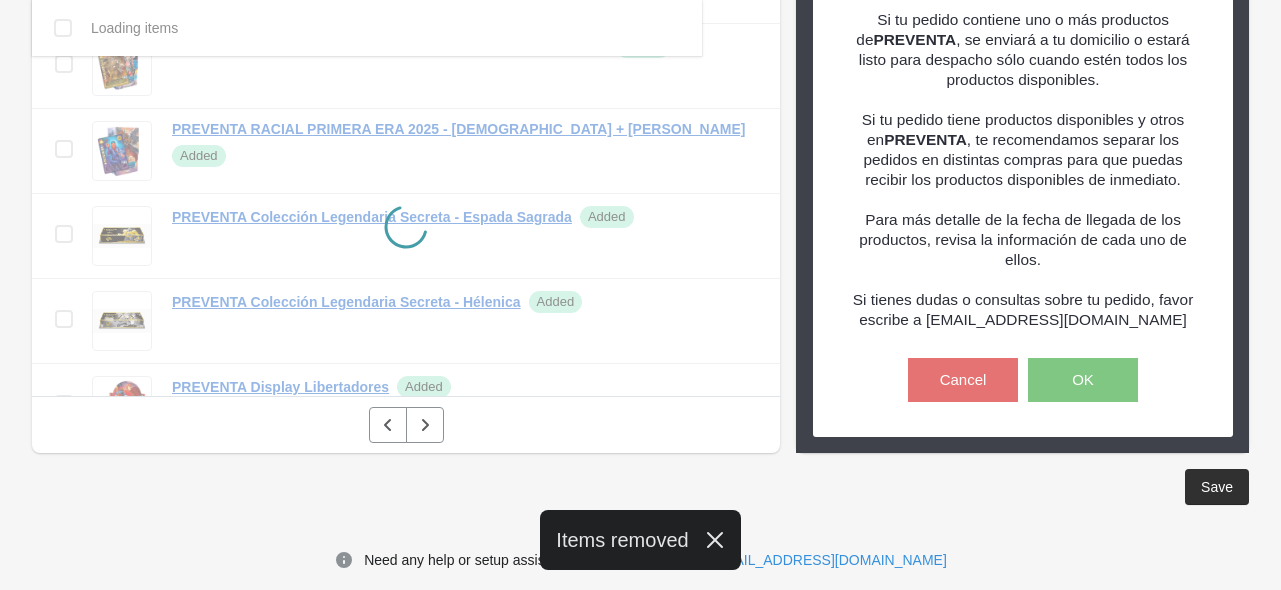 scroll, scrollTop: 233, scrollLeft: 0, axis: vertical 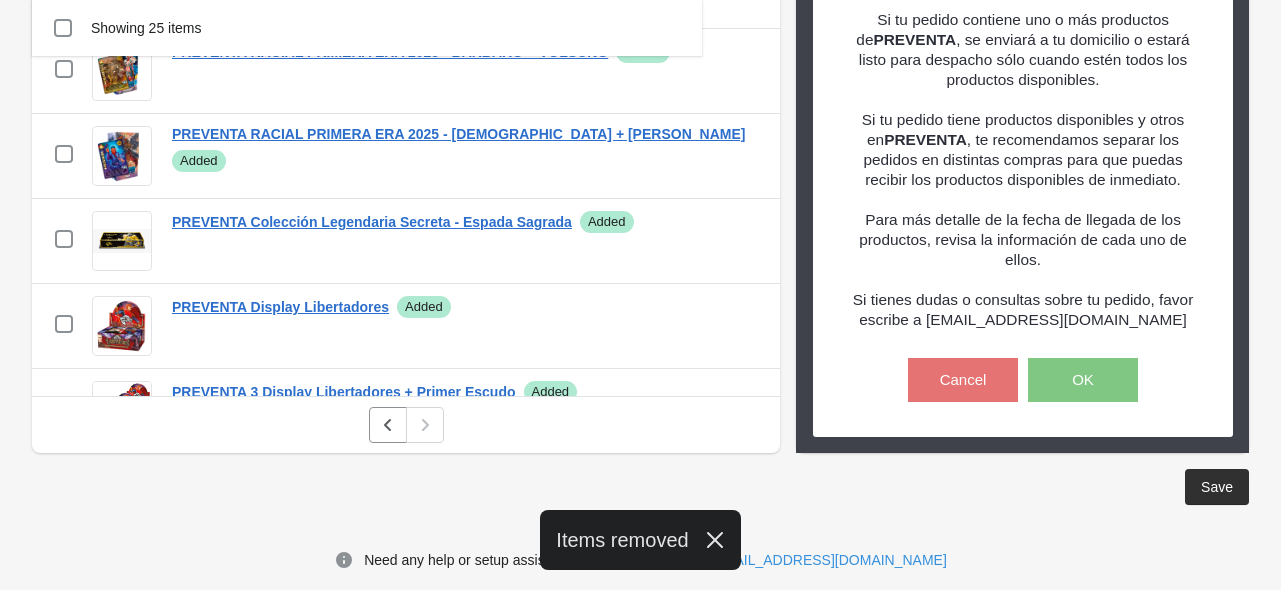 click on "Remove" at bounding box center [725, 199] 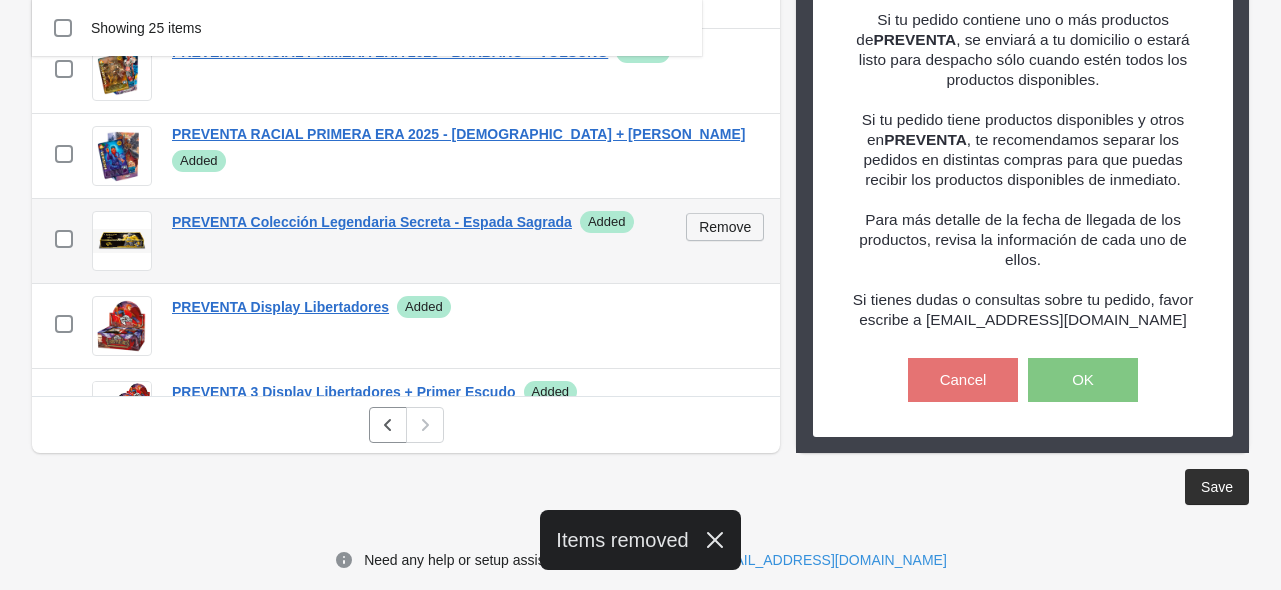 click on "Remove" at bounding box center (725, 227) 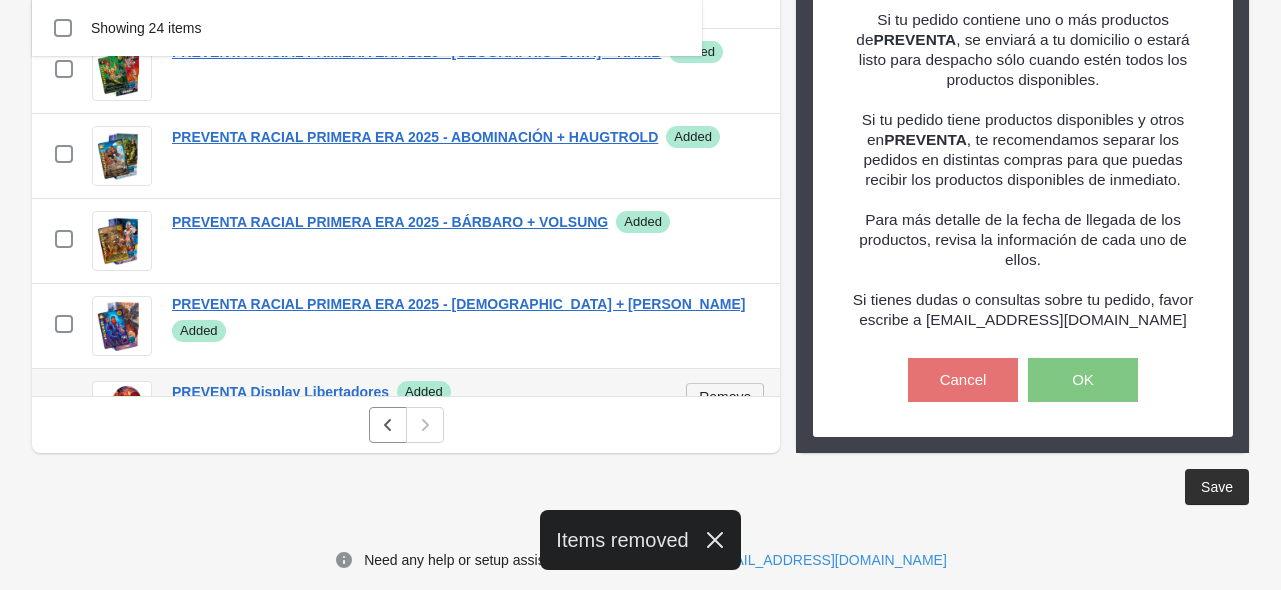 scroll, scrollTop: 0, scrollLeft: 0, axis: both 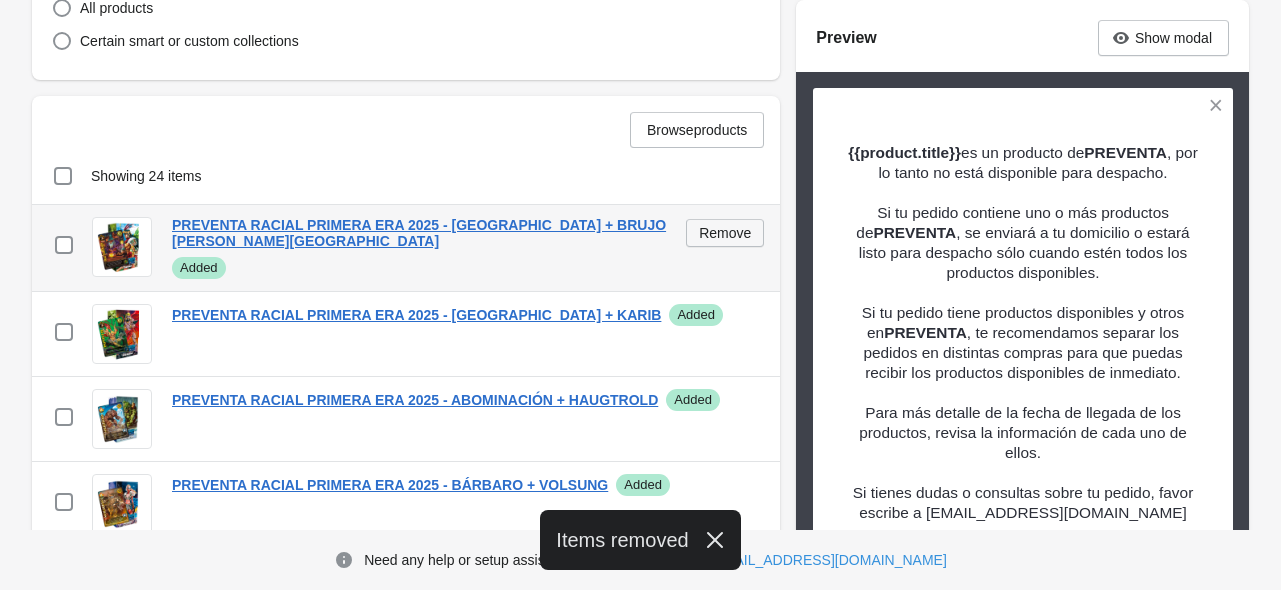click on "Remove" at bounding box center (725, 233) 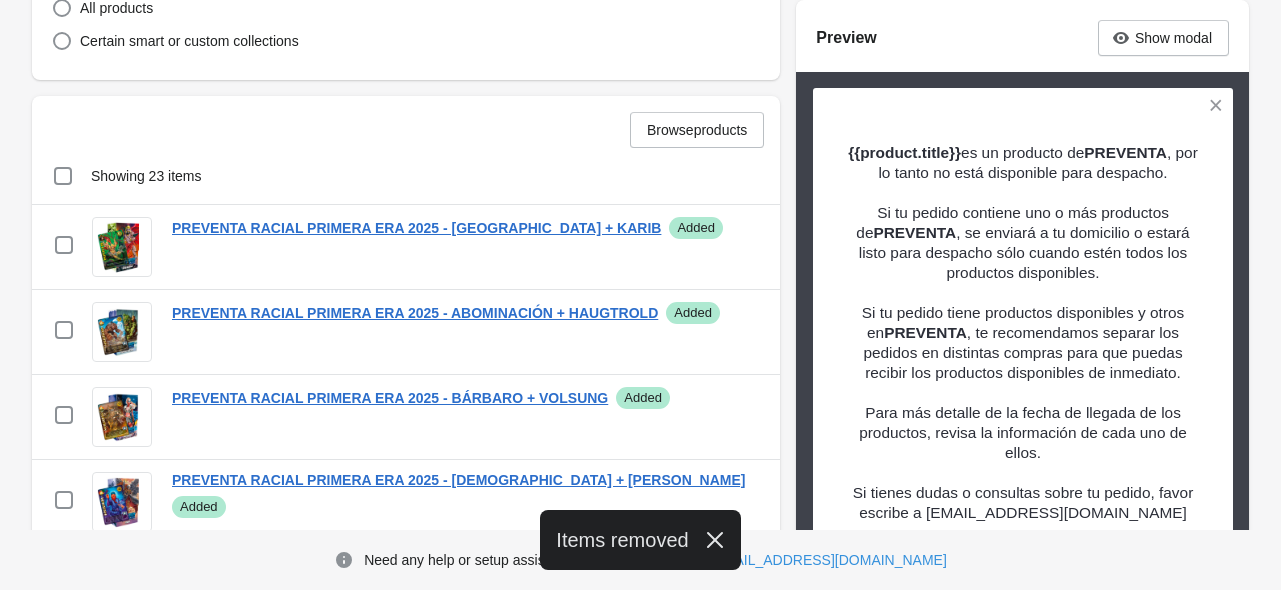 click on "Remove" at bounding box center [725, 206] 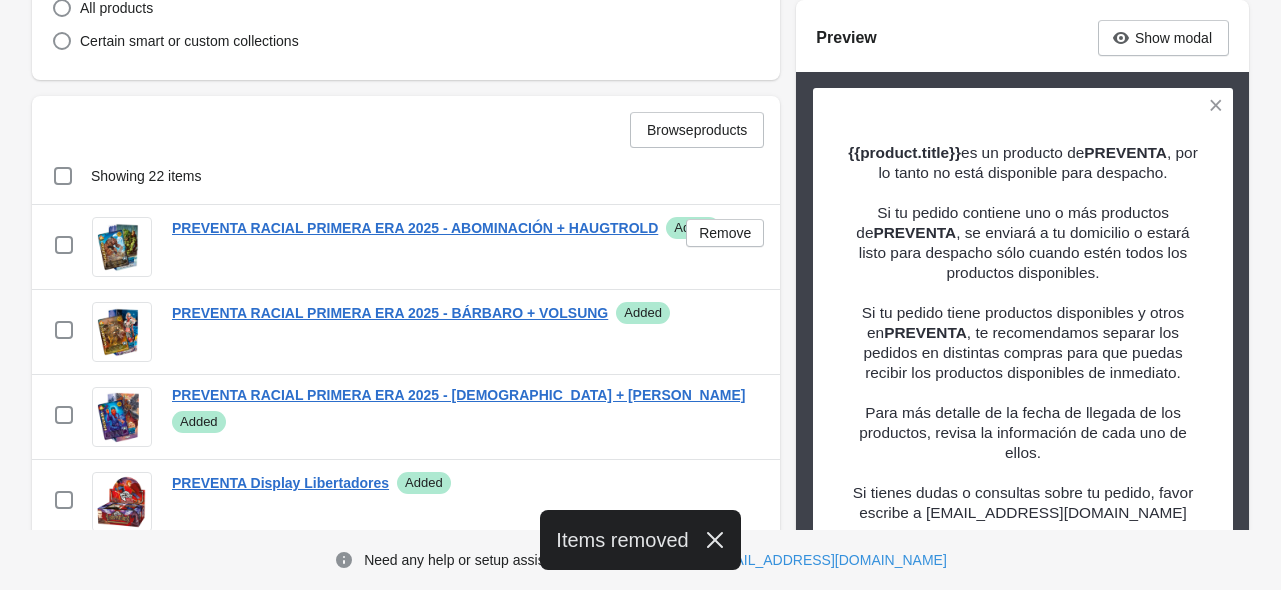 click on "Remove" at bounding box center (725, 233) 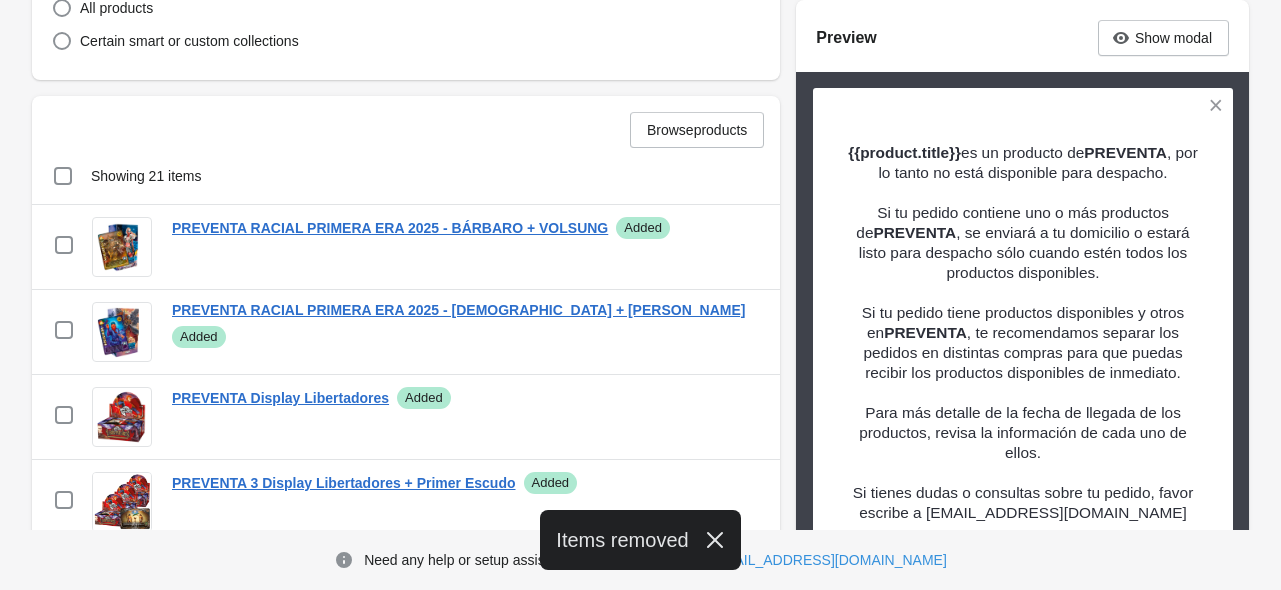 click on "Remove" at bounding box center (725, 206) 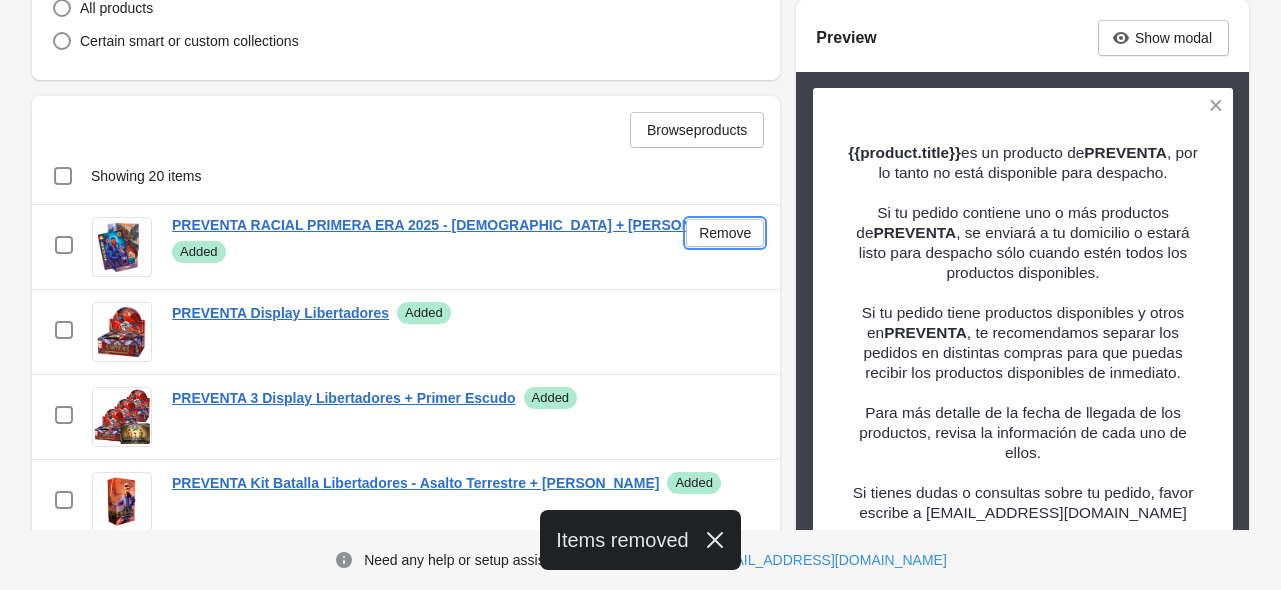 click on "Remove" at bounding box center (725, 233) 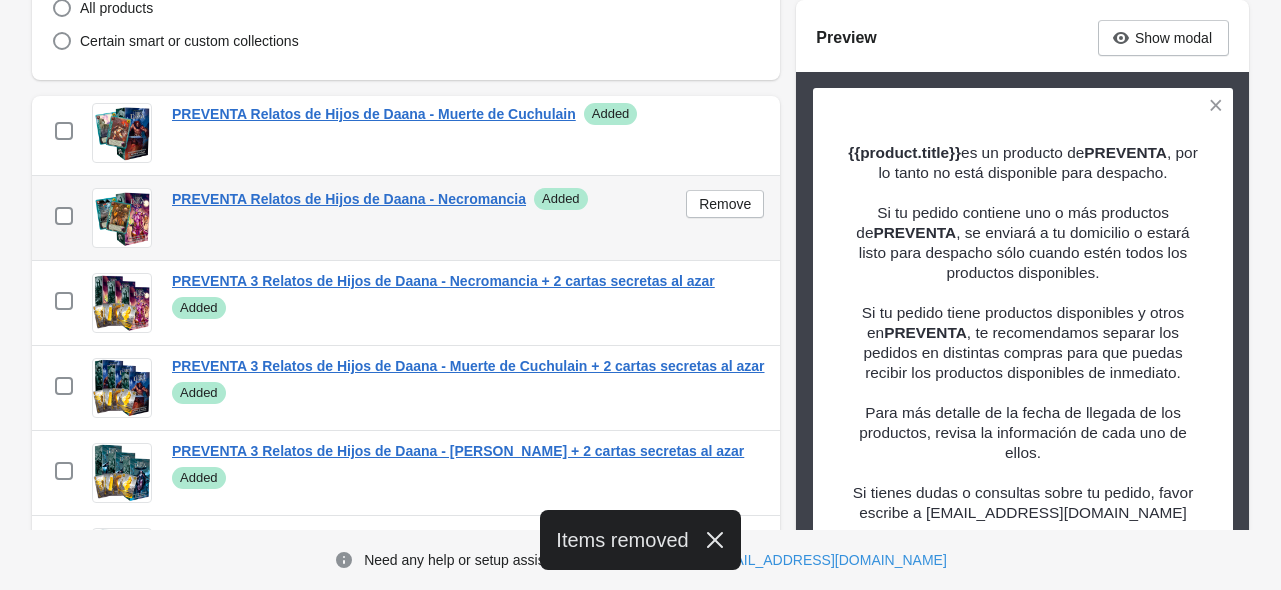scroll, scrollTop: 1227, scrollLeft: 0, axis: vertical 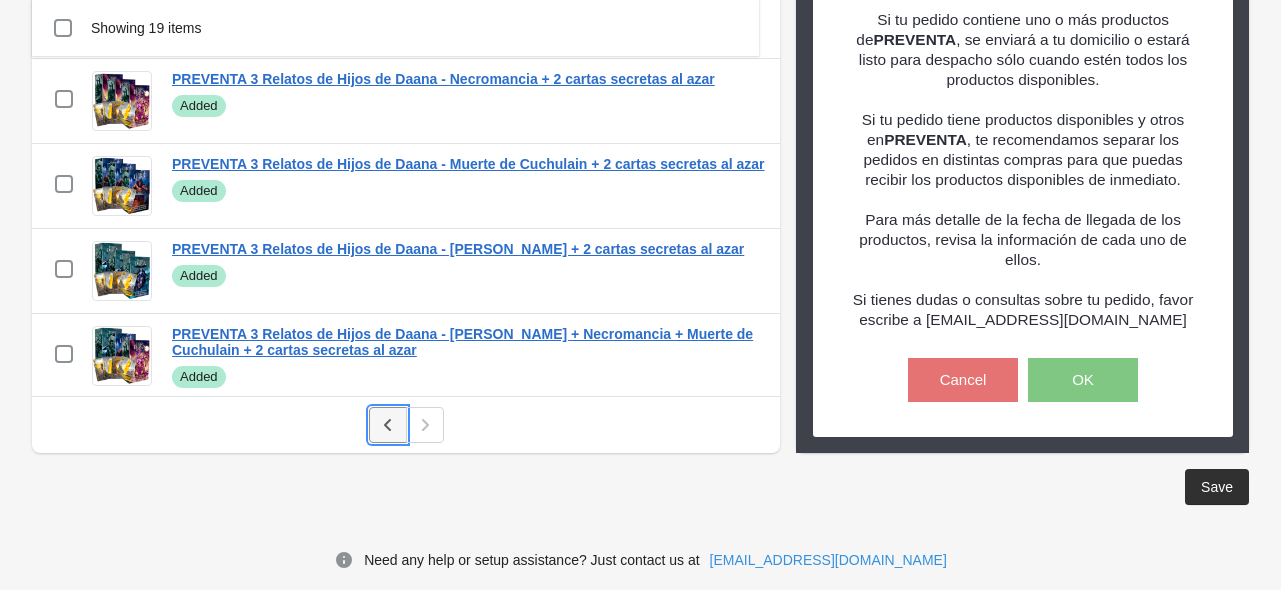 click at bounding box center (388, 425) 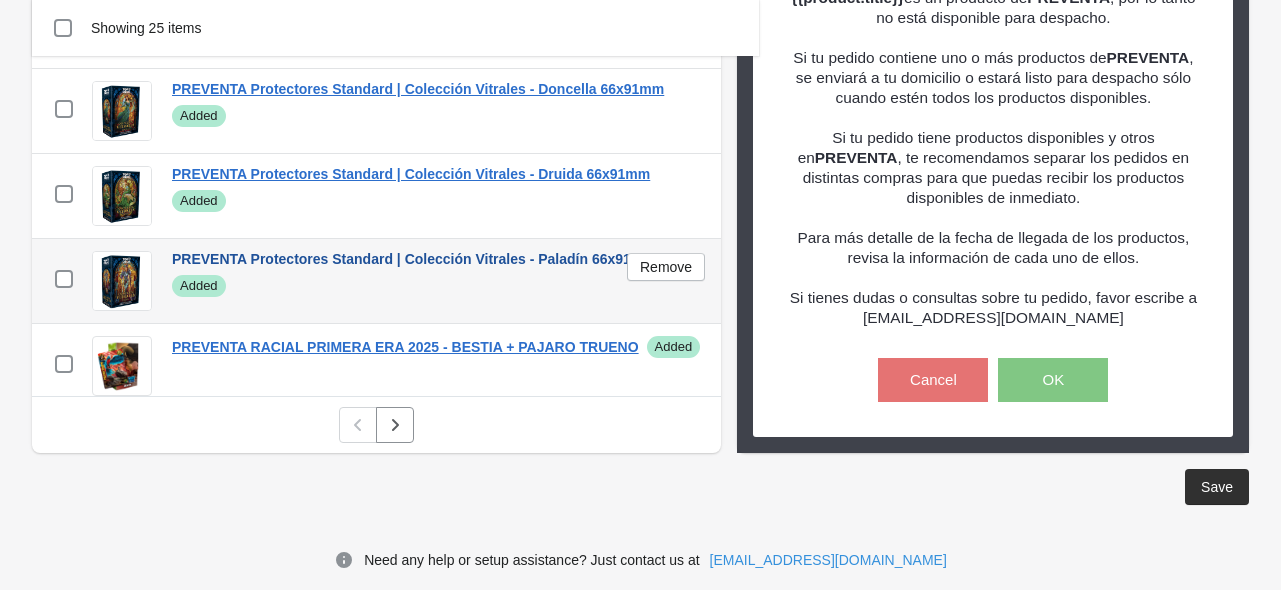 scroll, scrollTop: 1733, scrollLeft: 0, axis: vertical 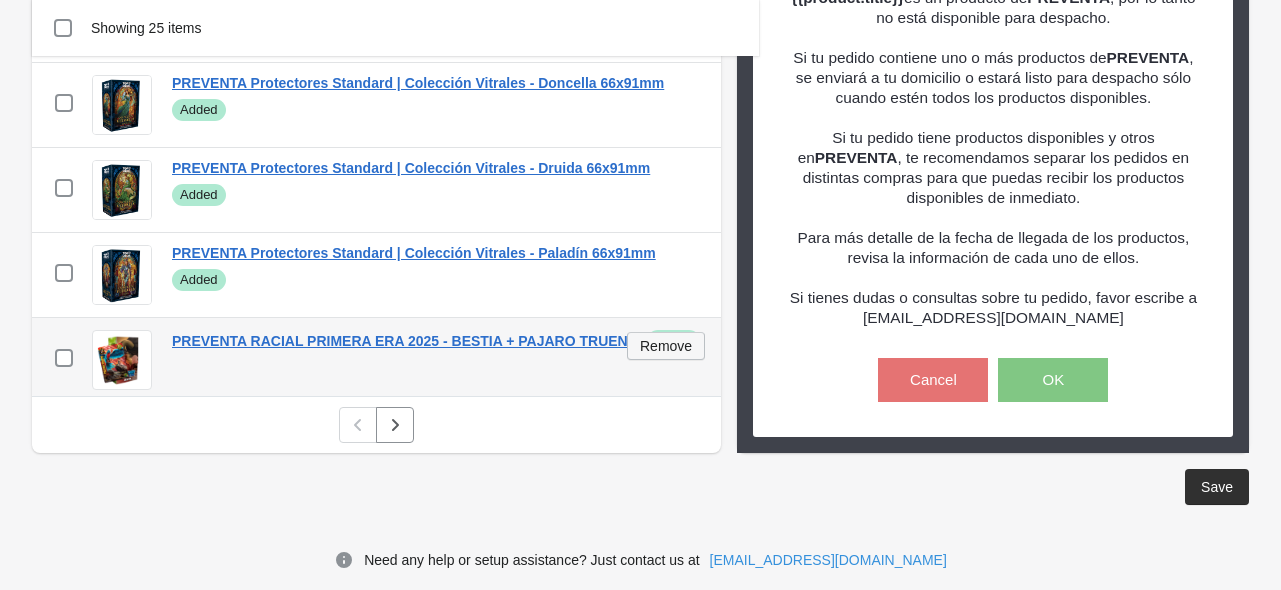 click on "Remove" at bounding box center (666, 346) 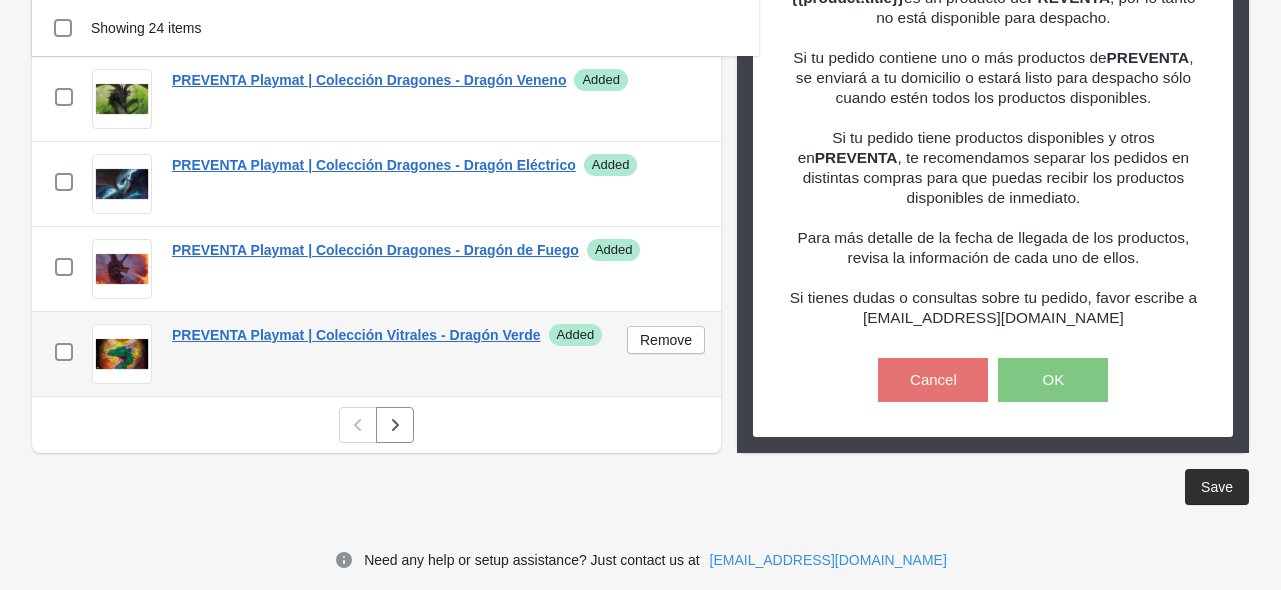 scroll, scrollTop: 0, scrollLeft: 0, axis: both 